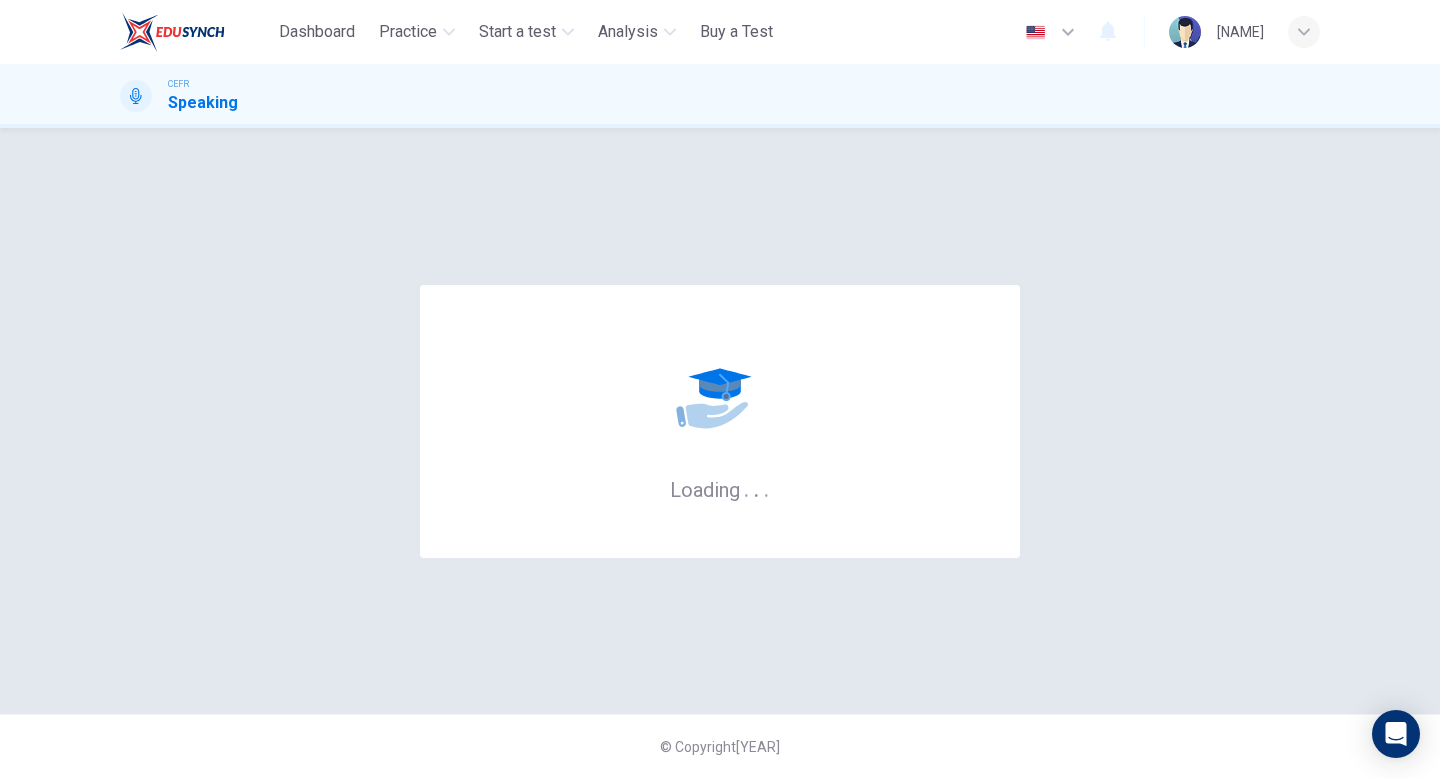 scroll, scrollTop: 0, scrollLeft: 0, axis: both 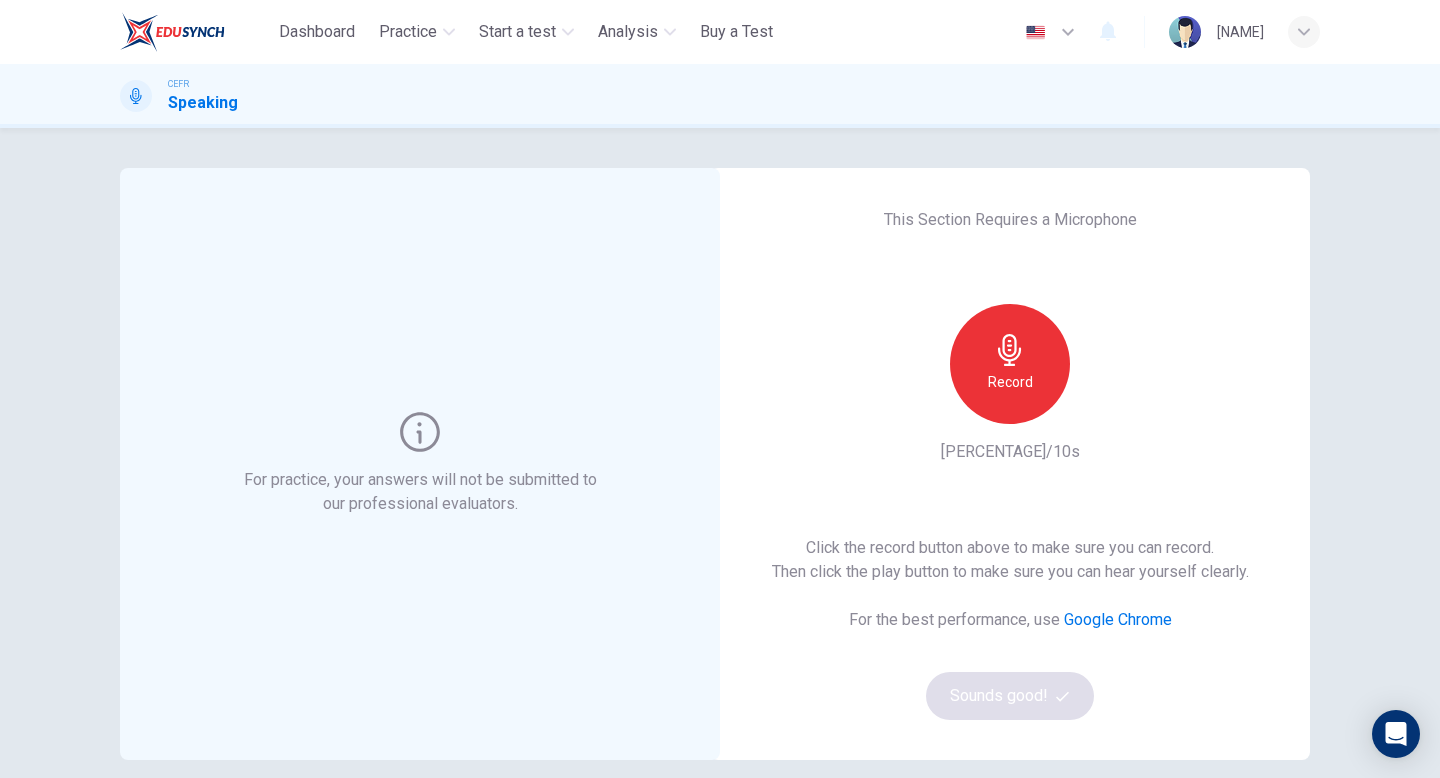 click at bounding box center [1010, 350] 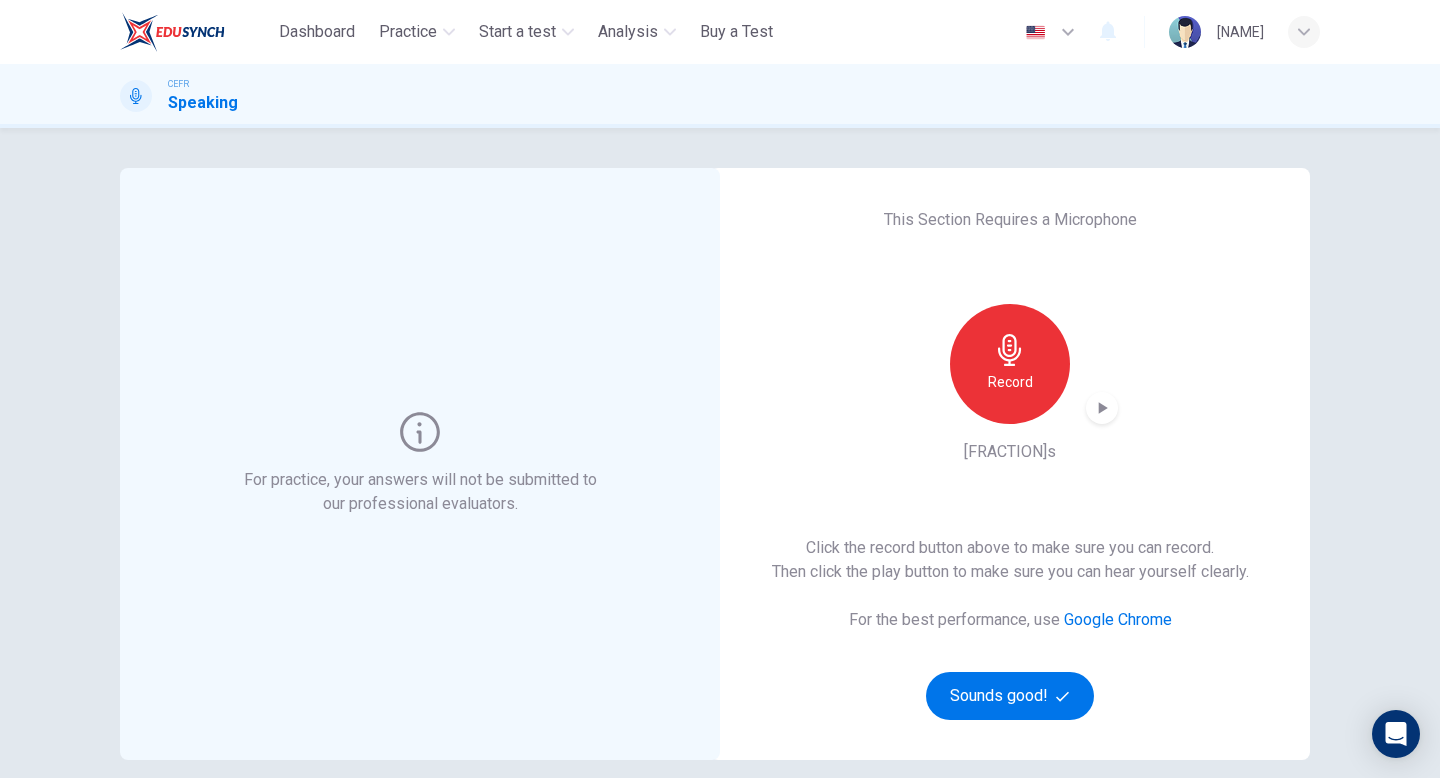 click at bounding box center (1102, 408) 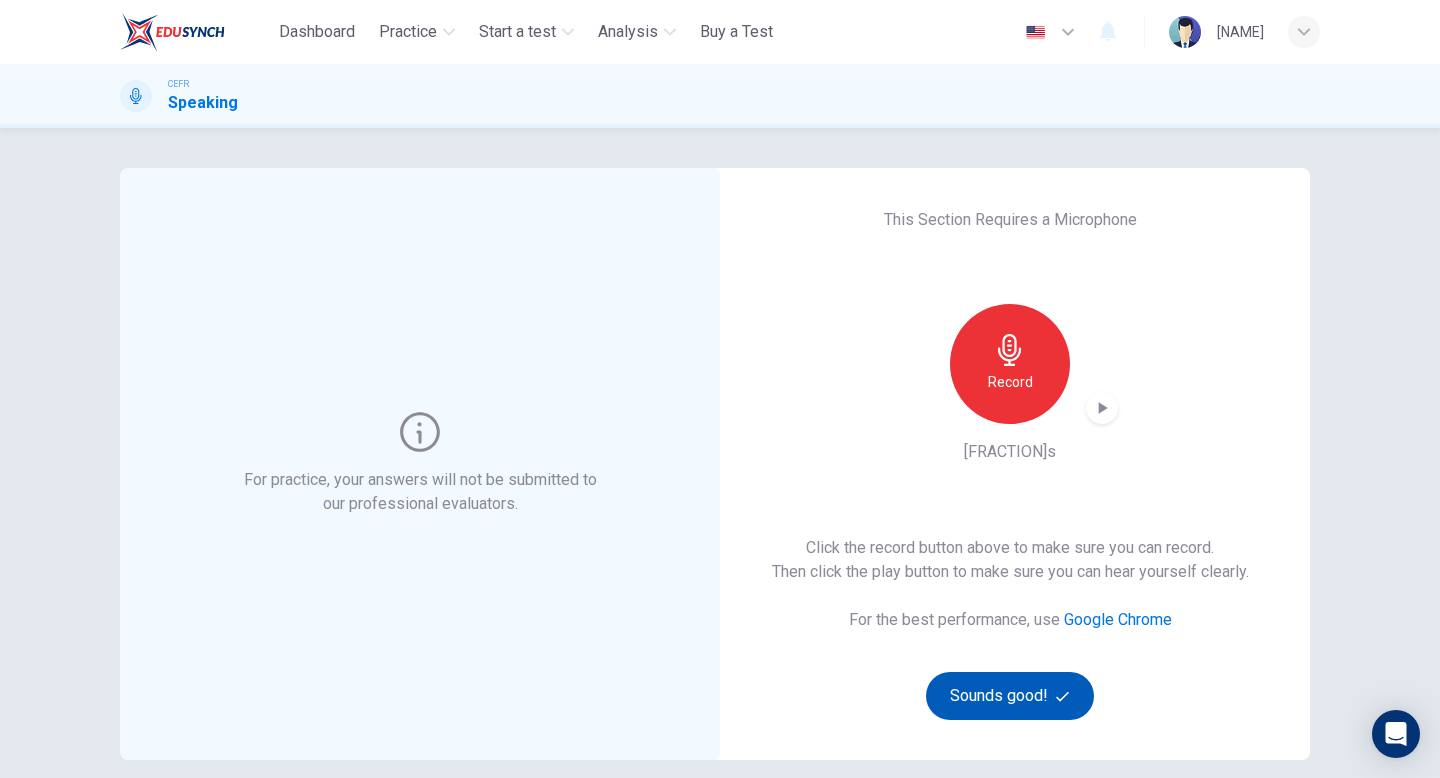 click on "Sounds good!" at bounding box center [1010, 696] 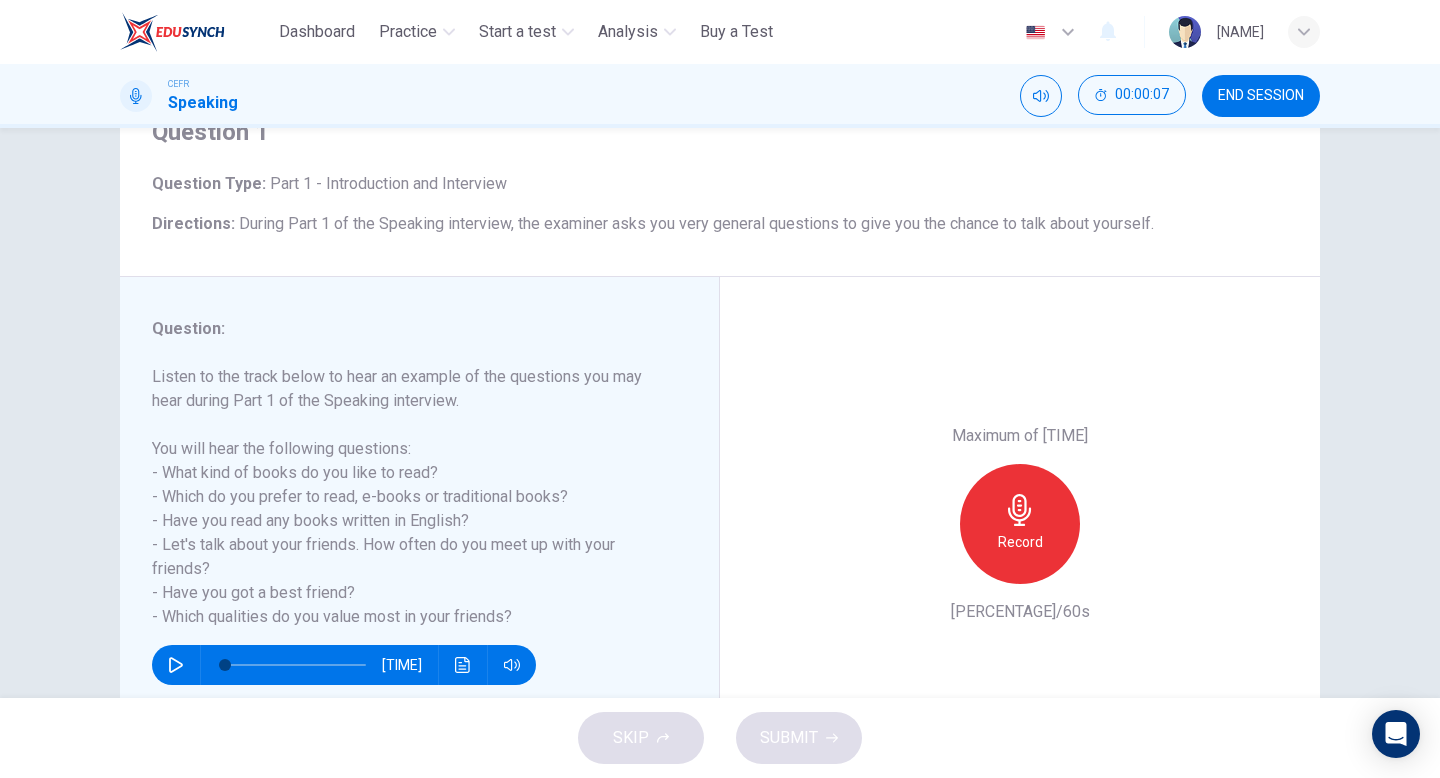 scroll, scrollTop: 98, scrollLeft: 0, axis: vertical 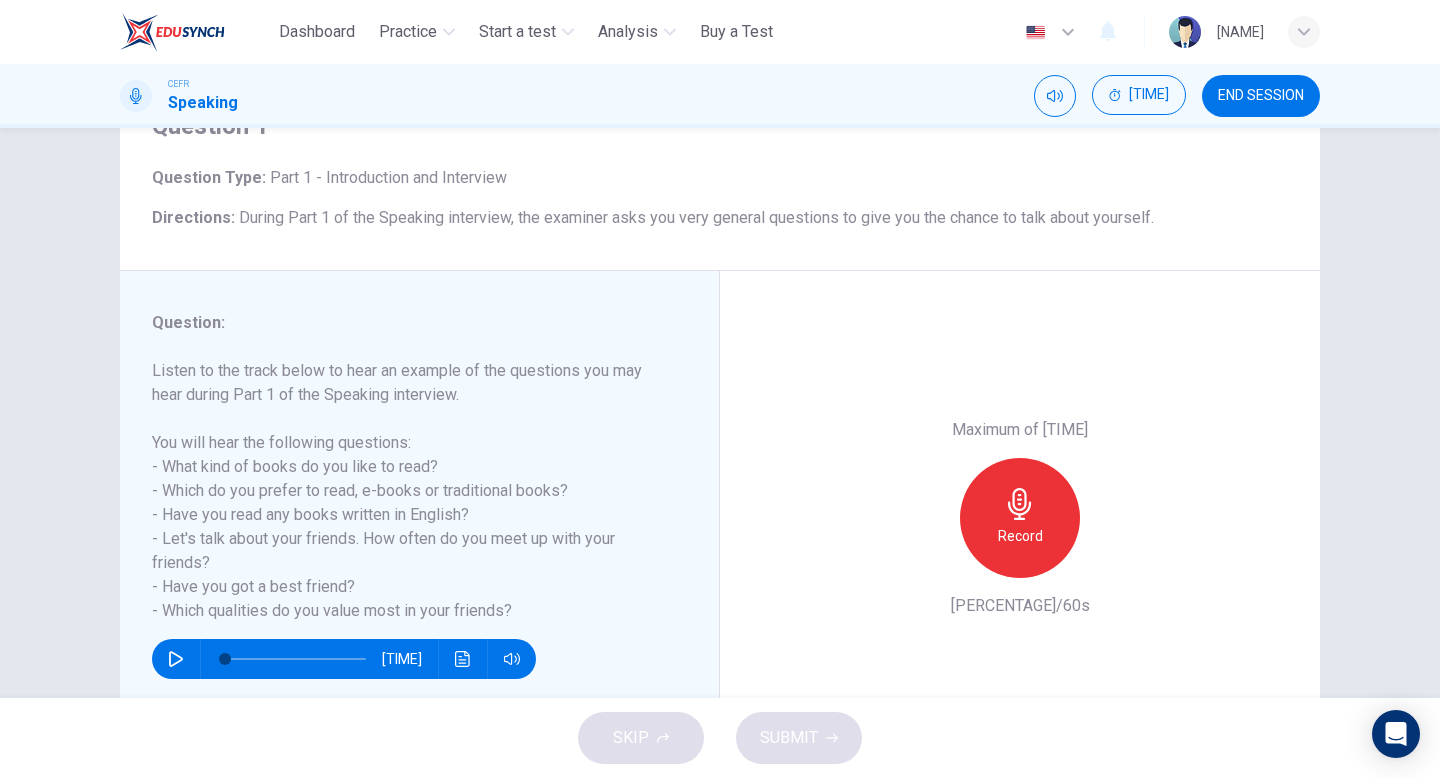 click at bounding box center (176, 659) 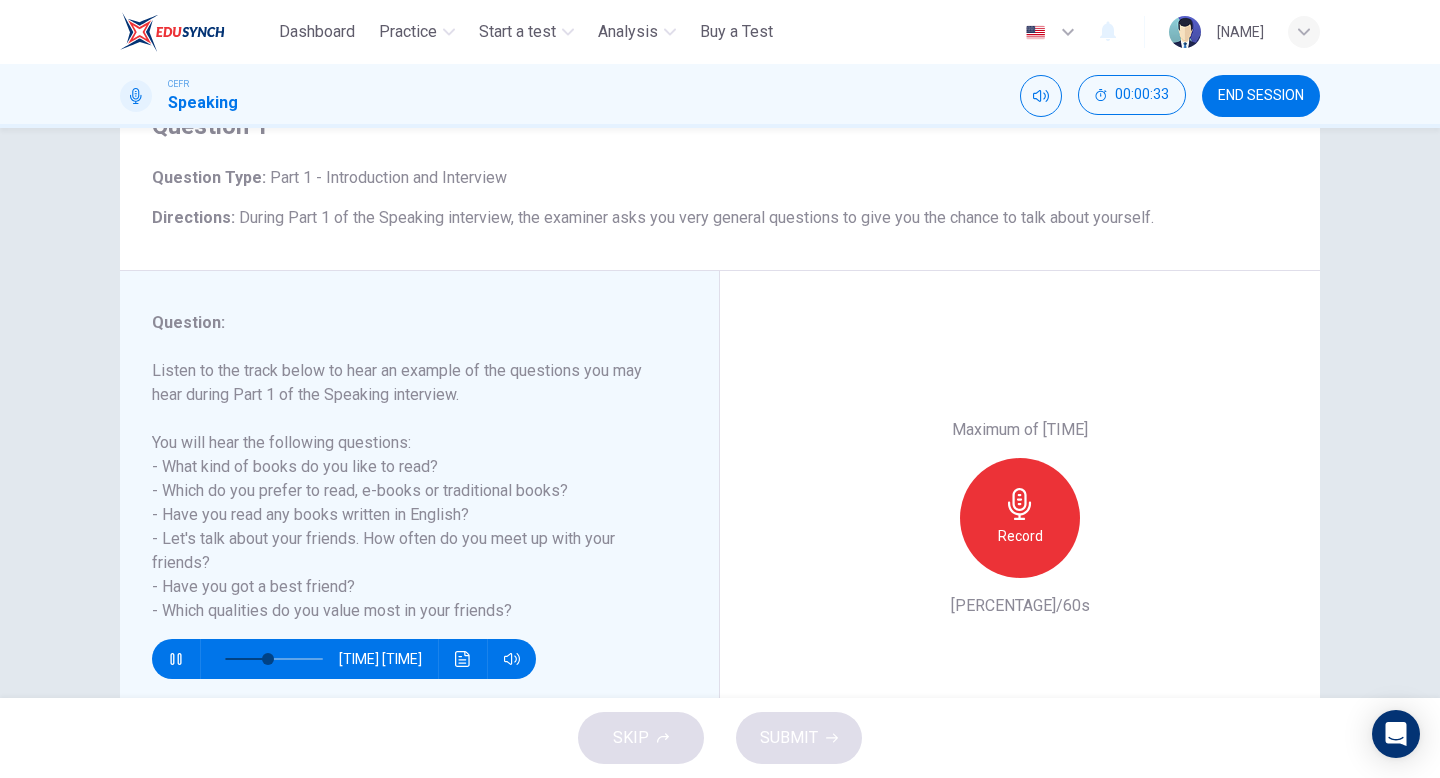 click at bounding box center (175, 659) 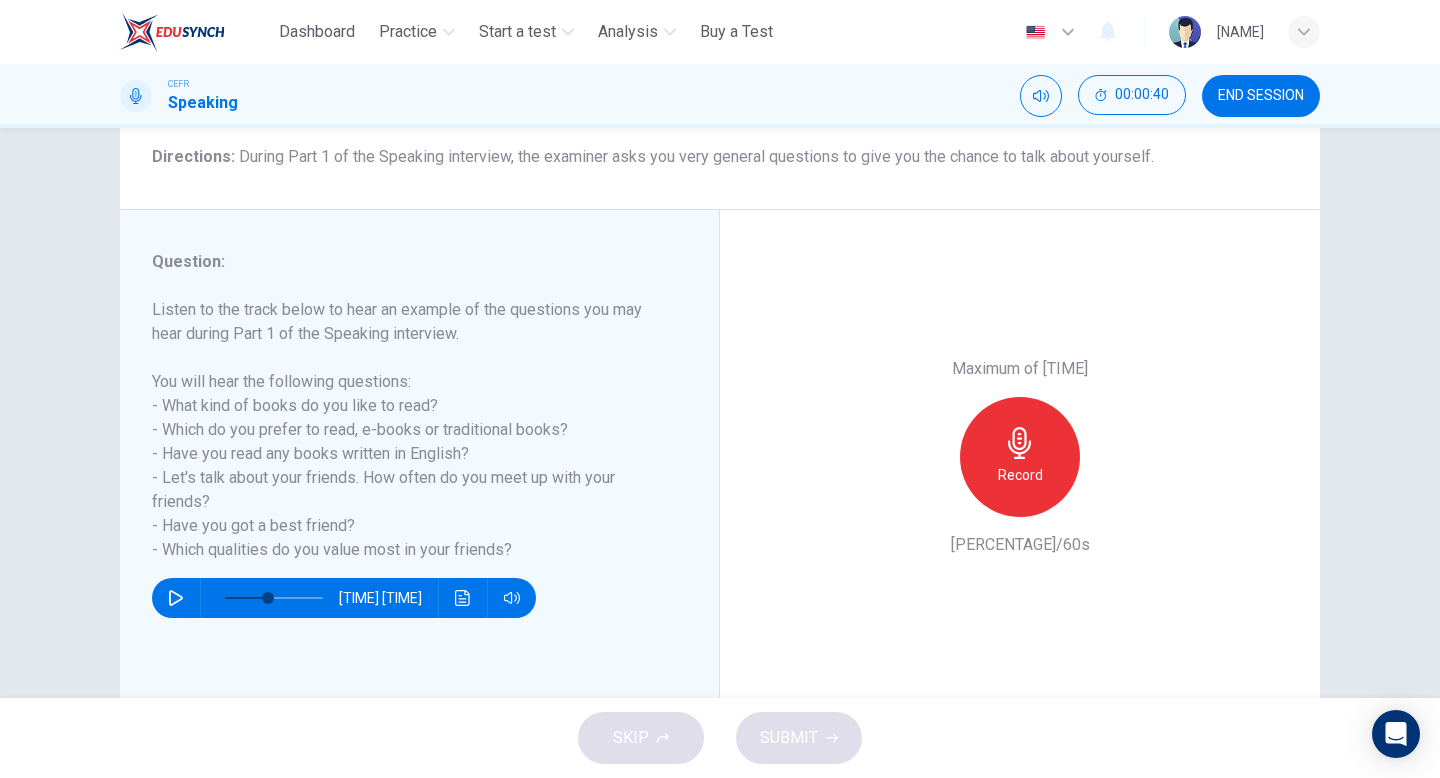 scroll, scrollTop: 178, scrollLeft: 0, axis: vertical 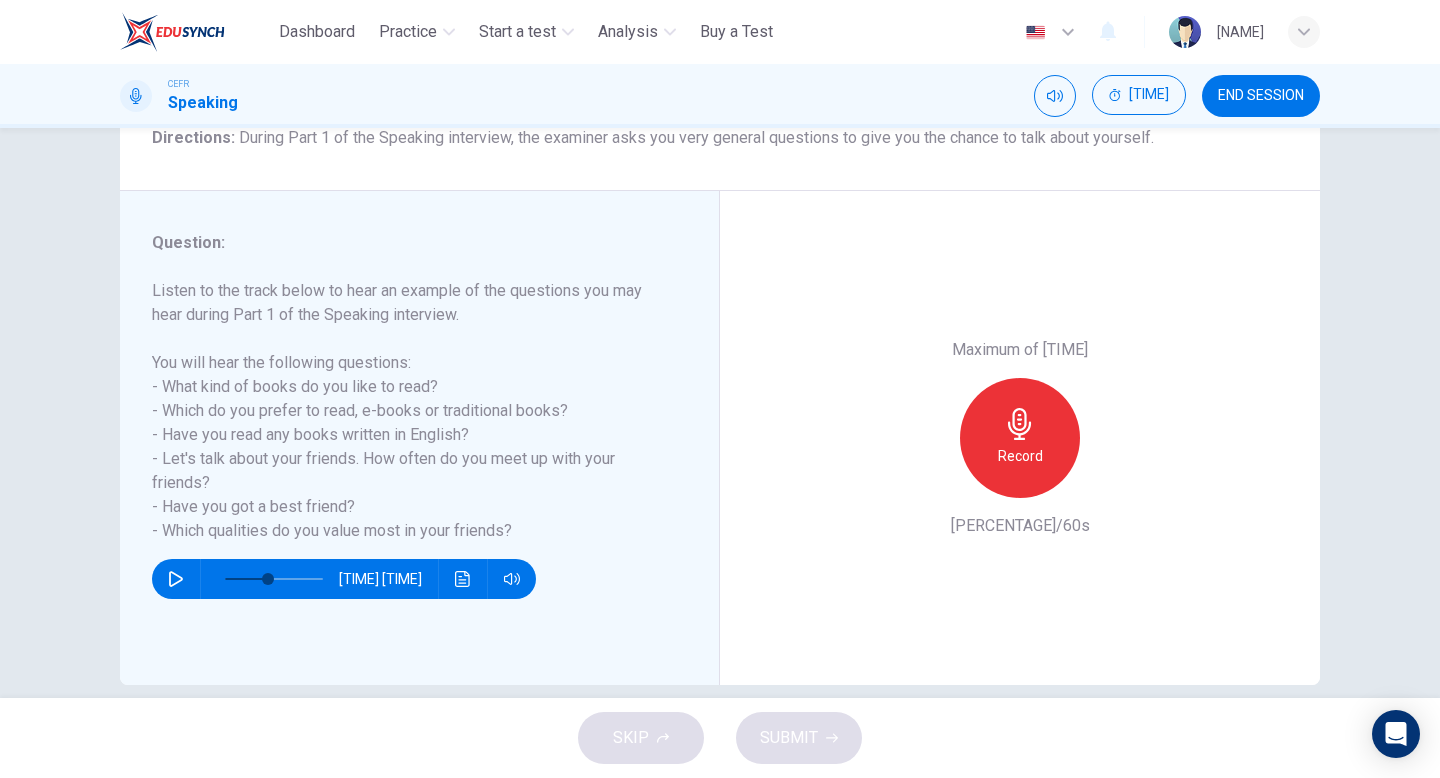 click on "Record" at bounding box center [1020, 438] 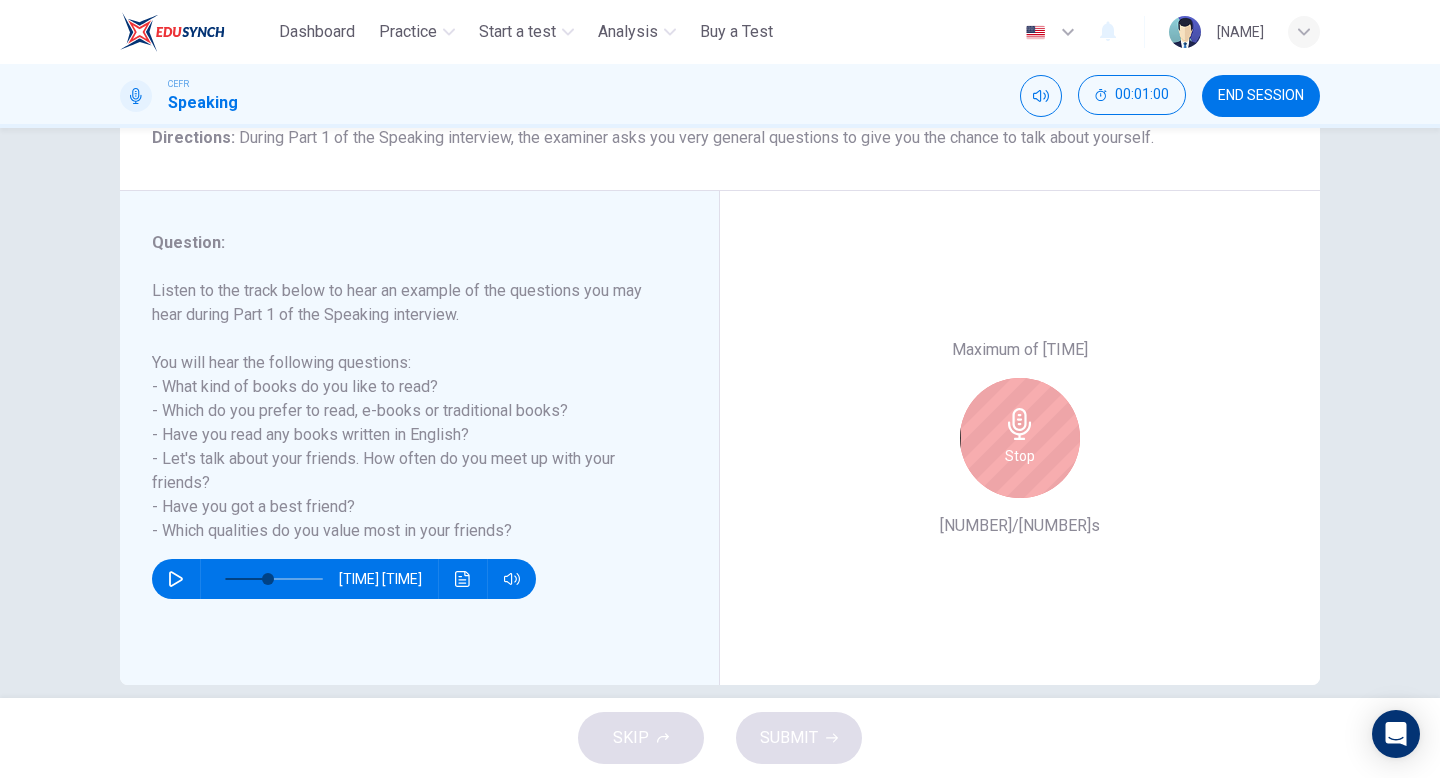 click on "Stop" at bounding box center [1020, 438] 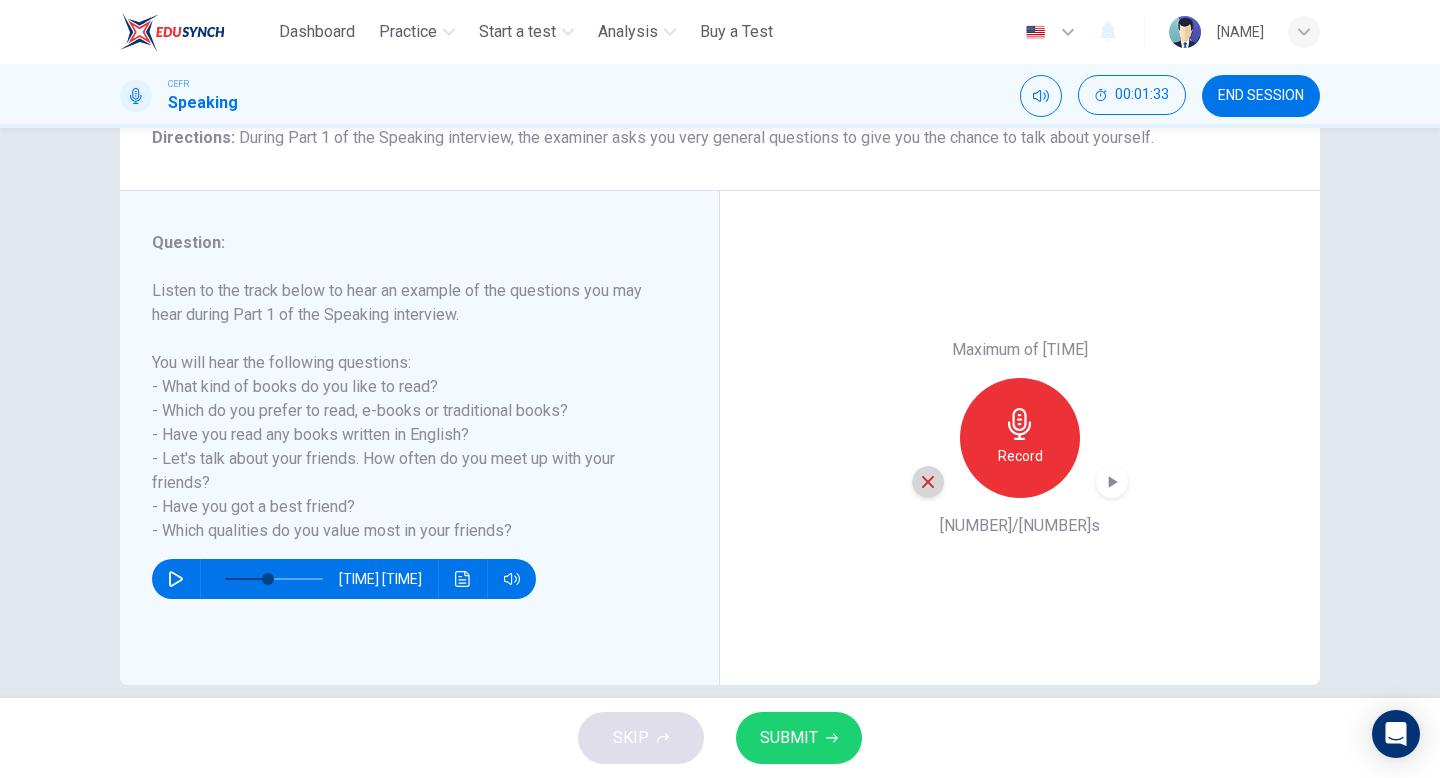 click at bounding box center [928, 482] 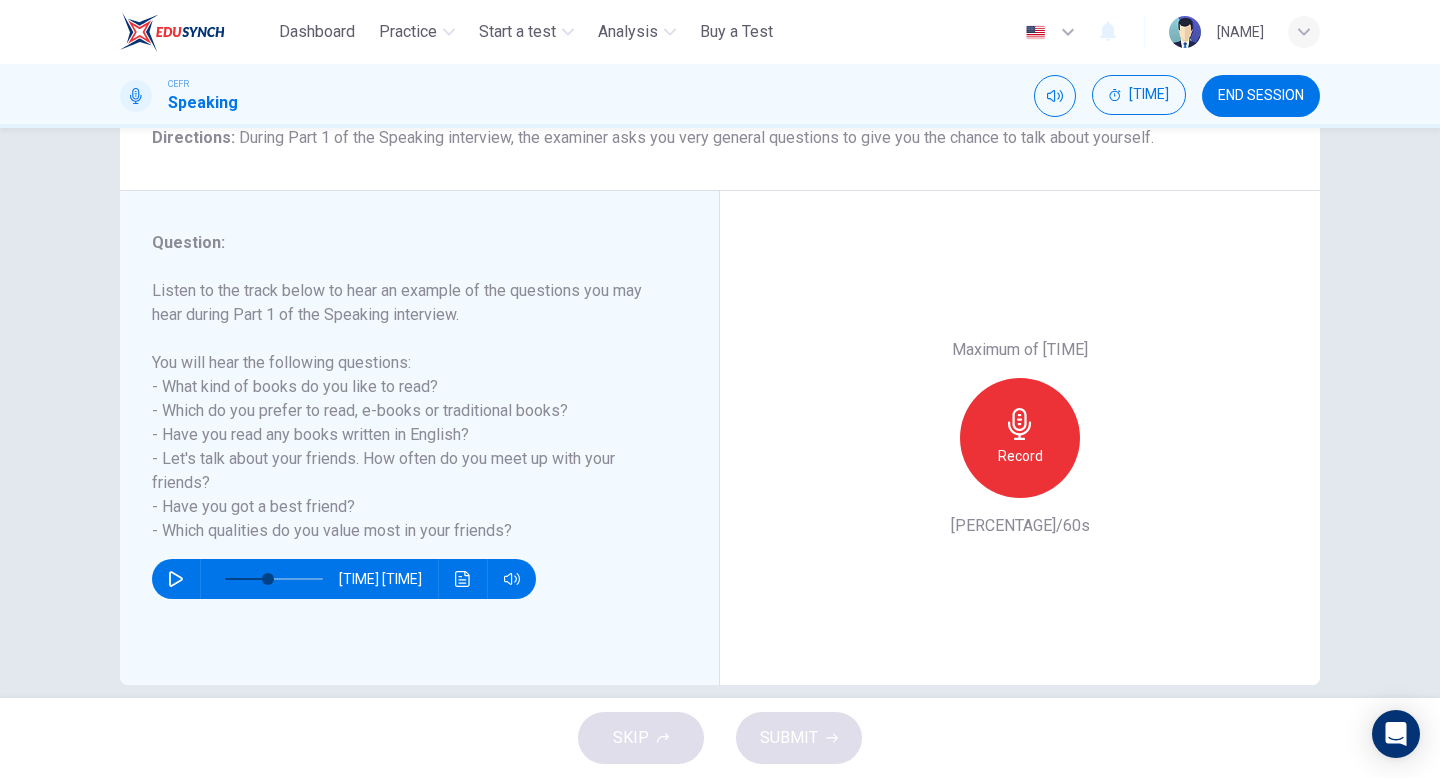 click on "Record" at bounding box center (1020, 456) 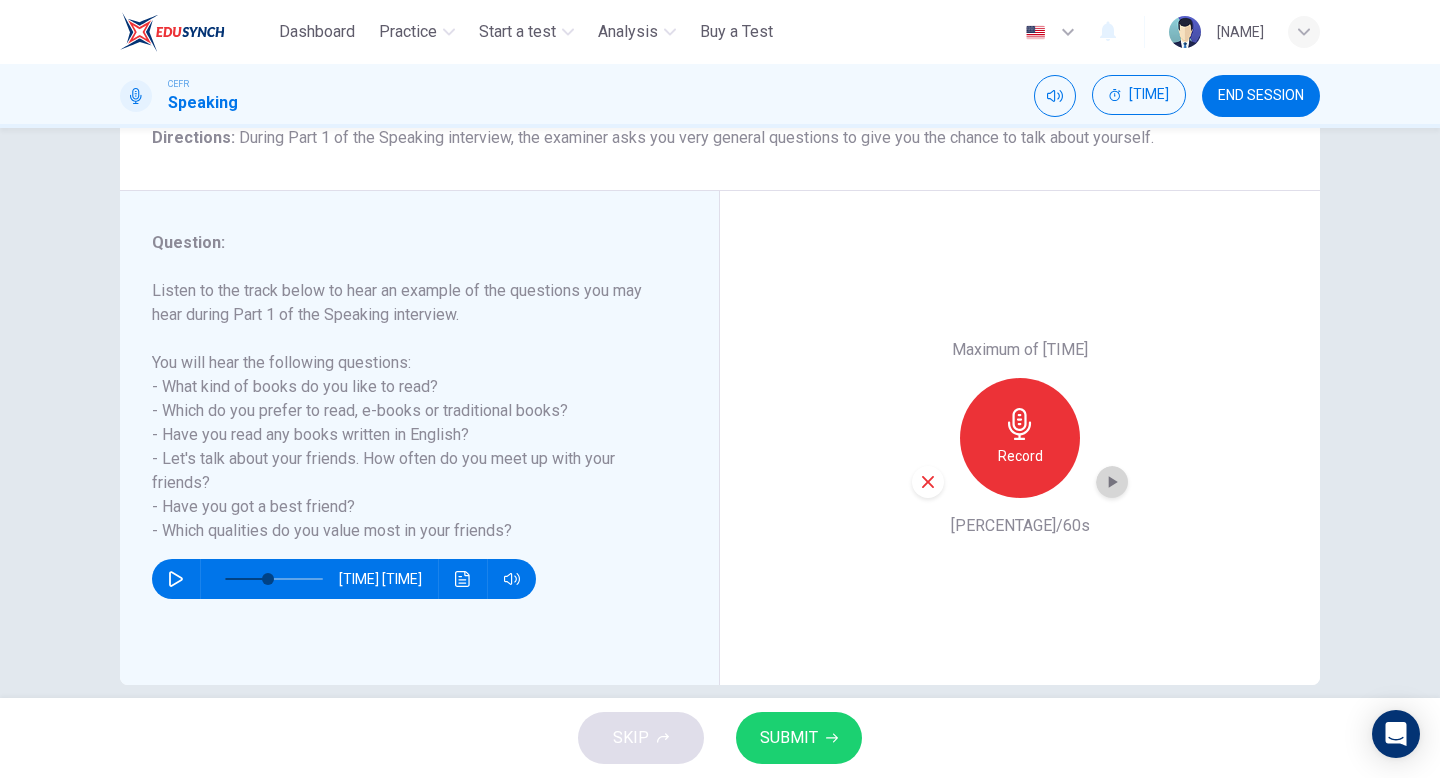 click at bounding box center (1112, 482) 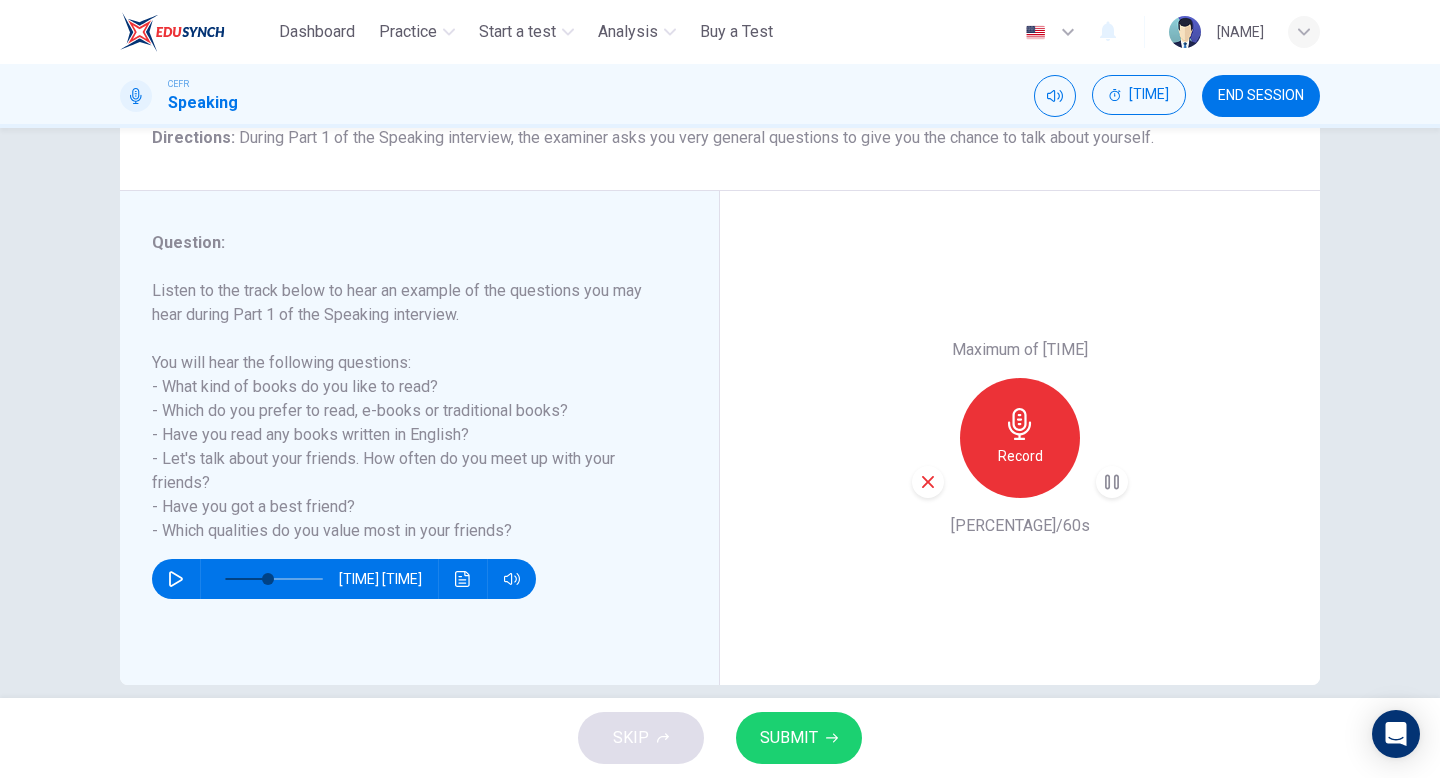 scroll, scrollTop: 205, scrollLeft: 0, axis: vertical 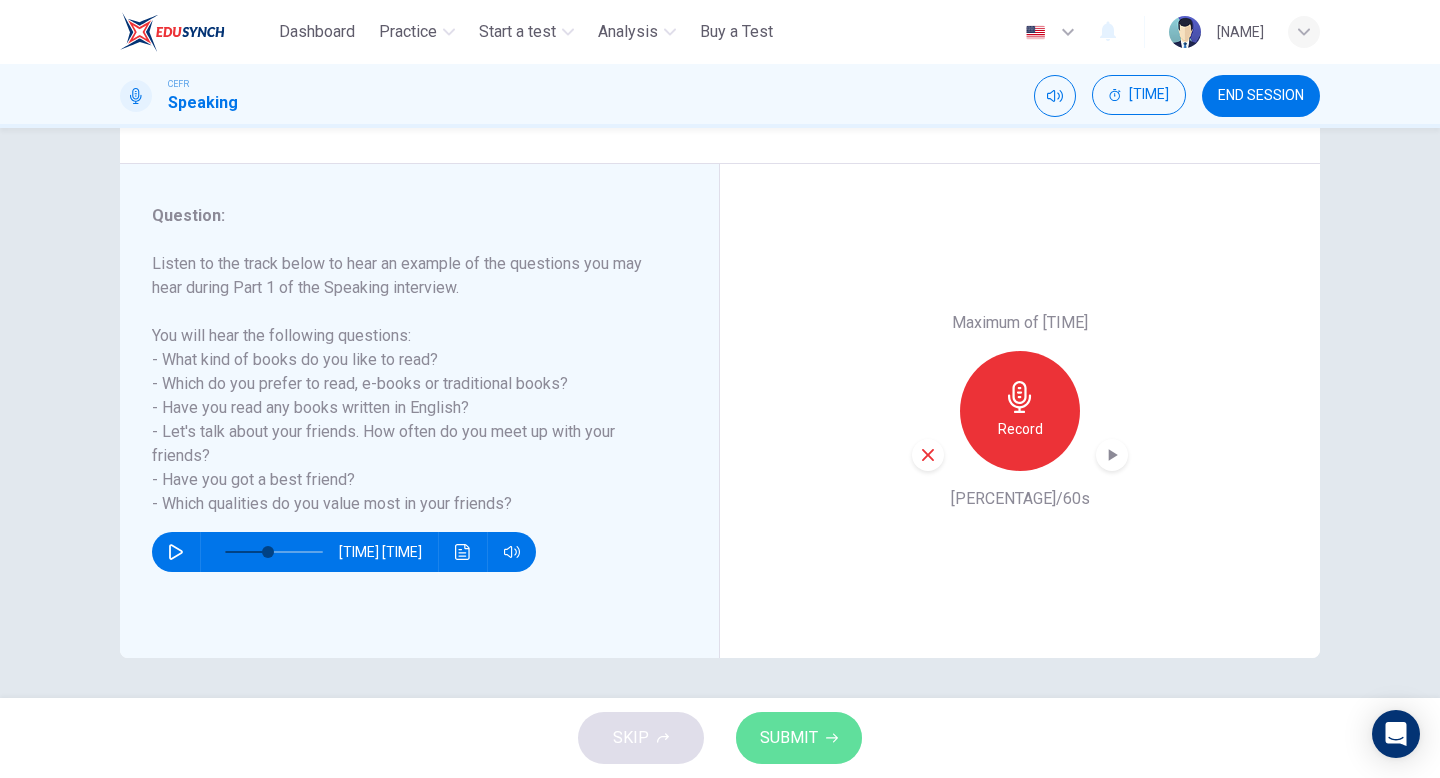 click on "SUBMIT" at bounding box center (799, 738) 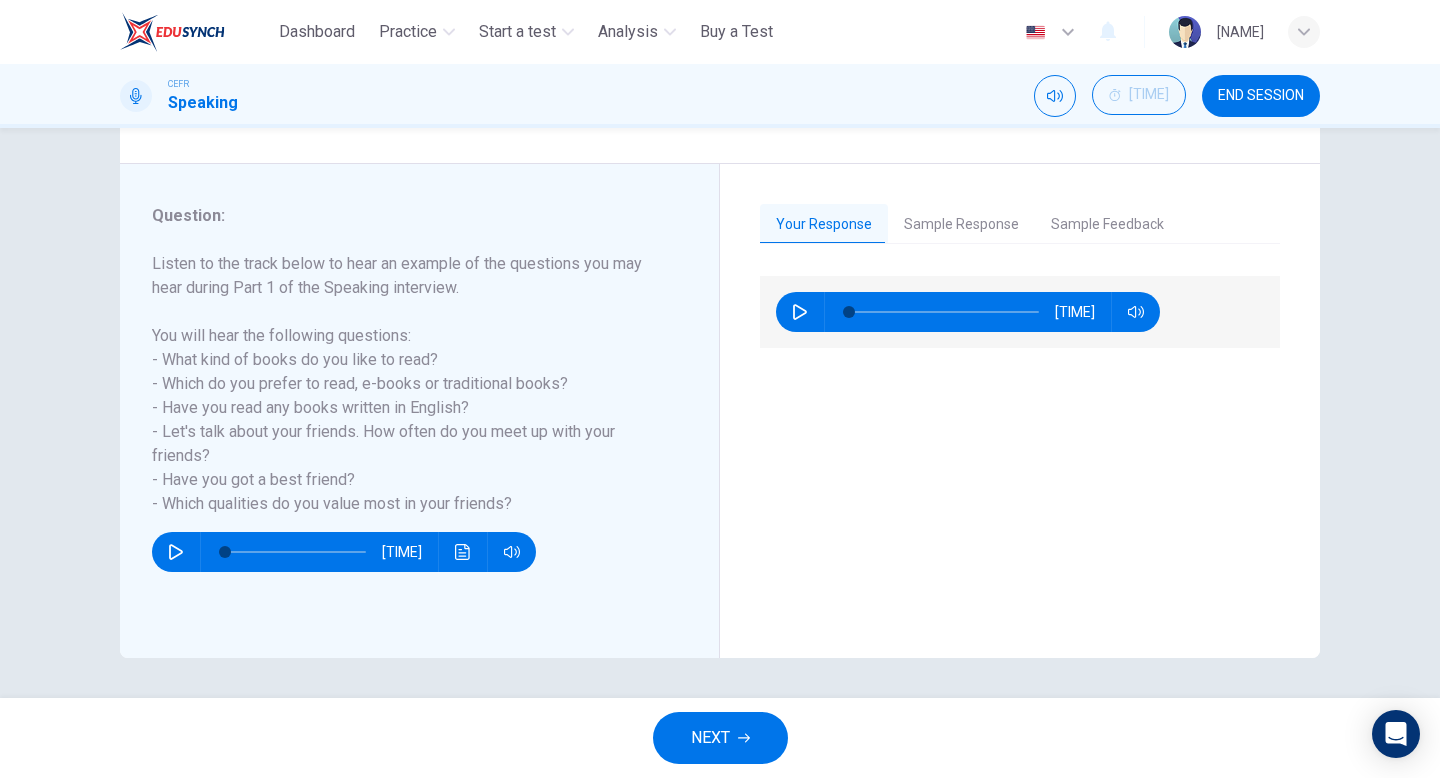 click on "Sample Response" at bounding box center (961, 225) 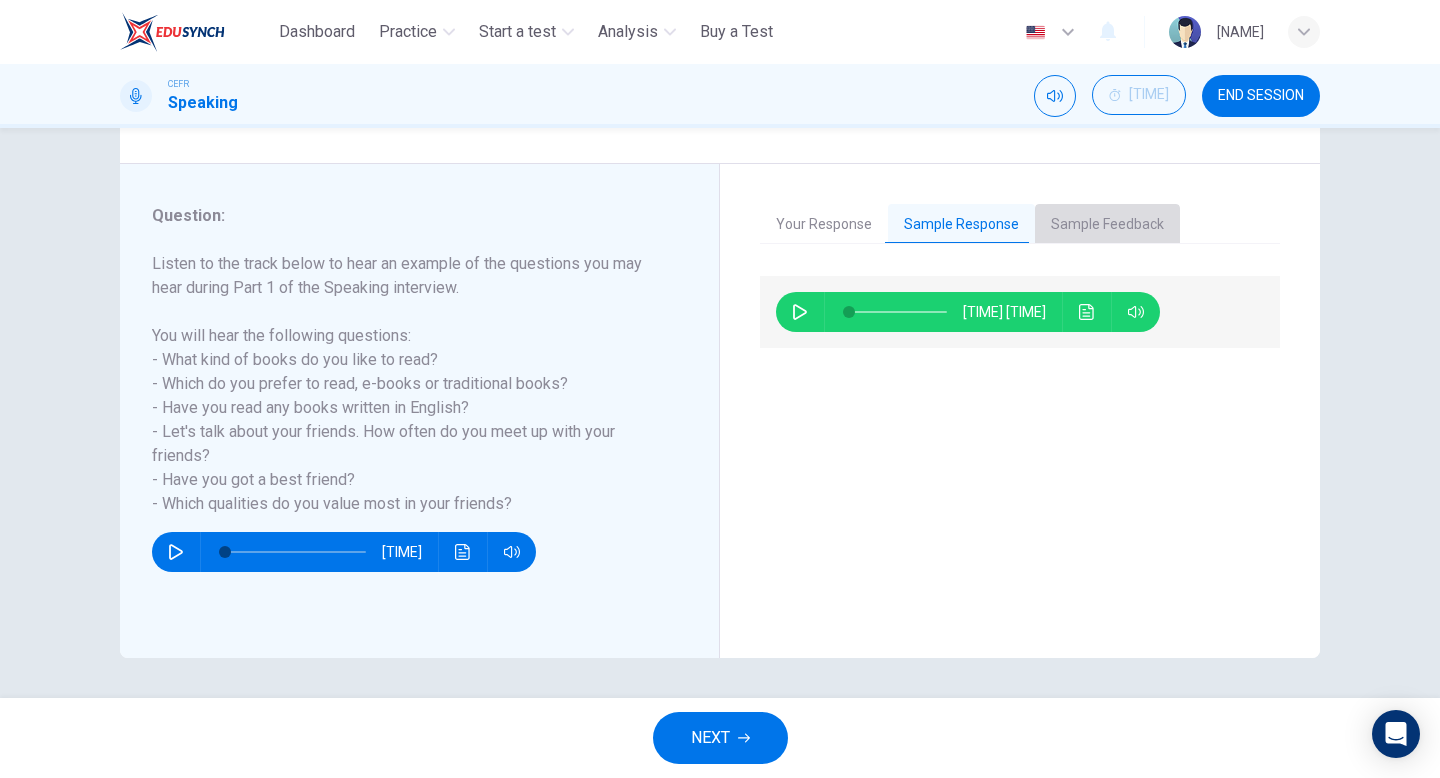 click on "Sample Feedback" at bounding box center [1107, 225] 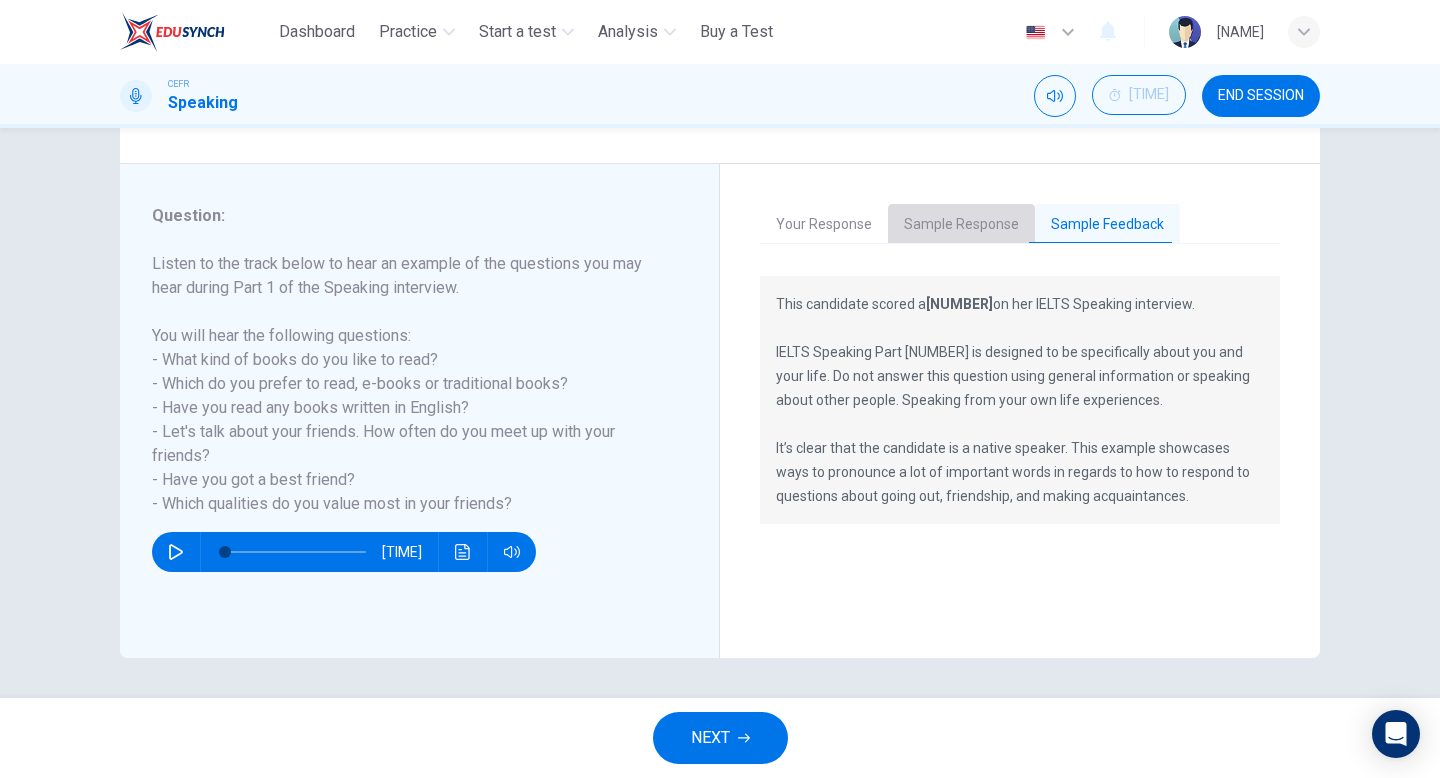 click on "Sample Response" at bounding box center [961, 225] 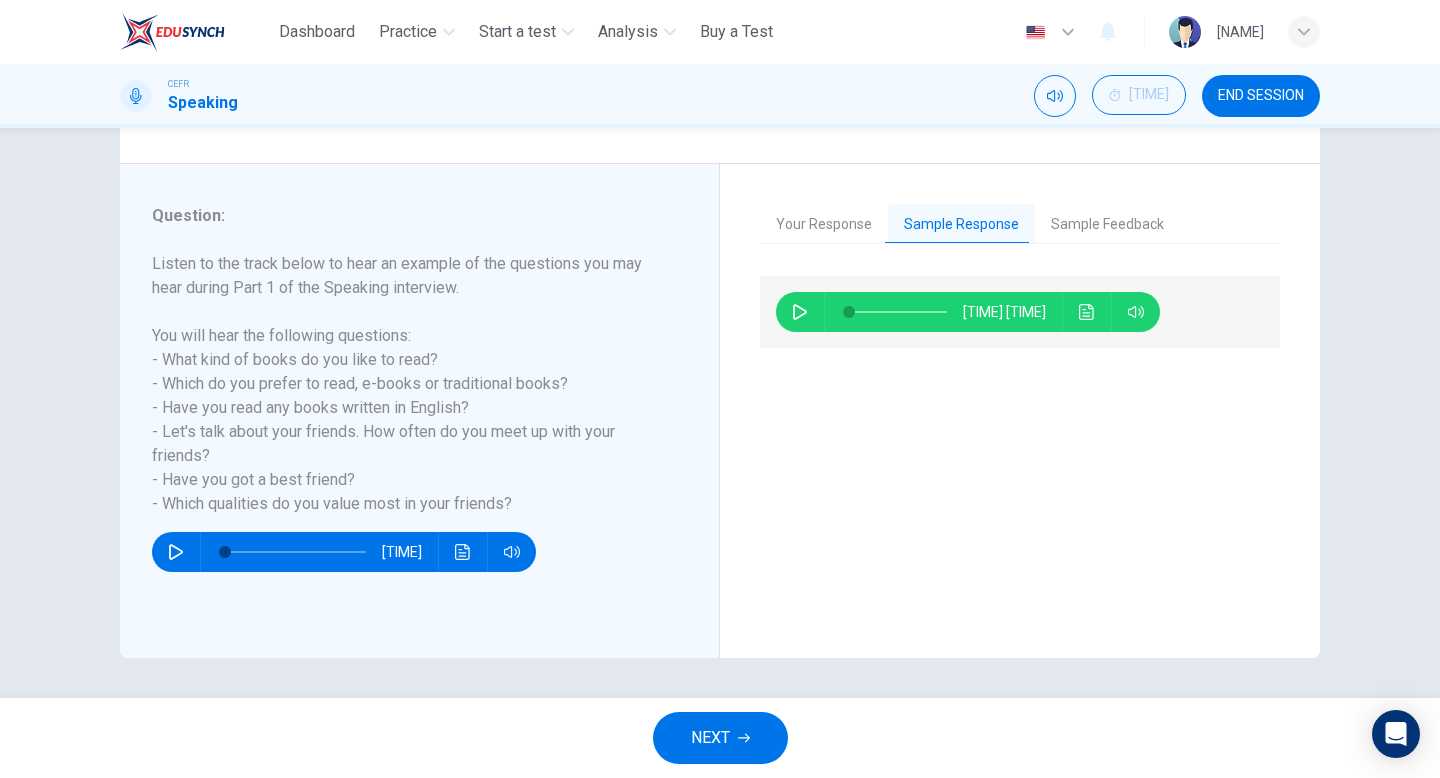 click at bounding box center (800, 312) 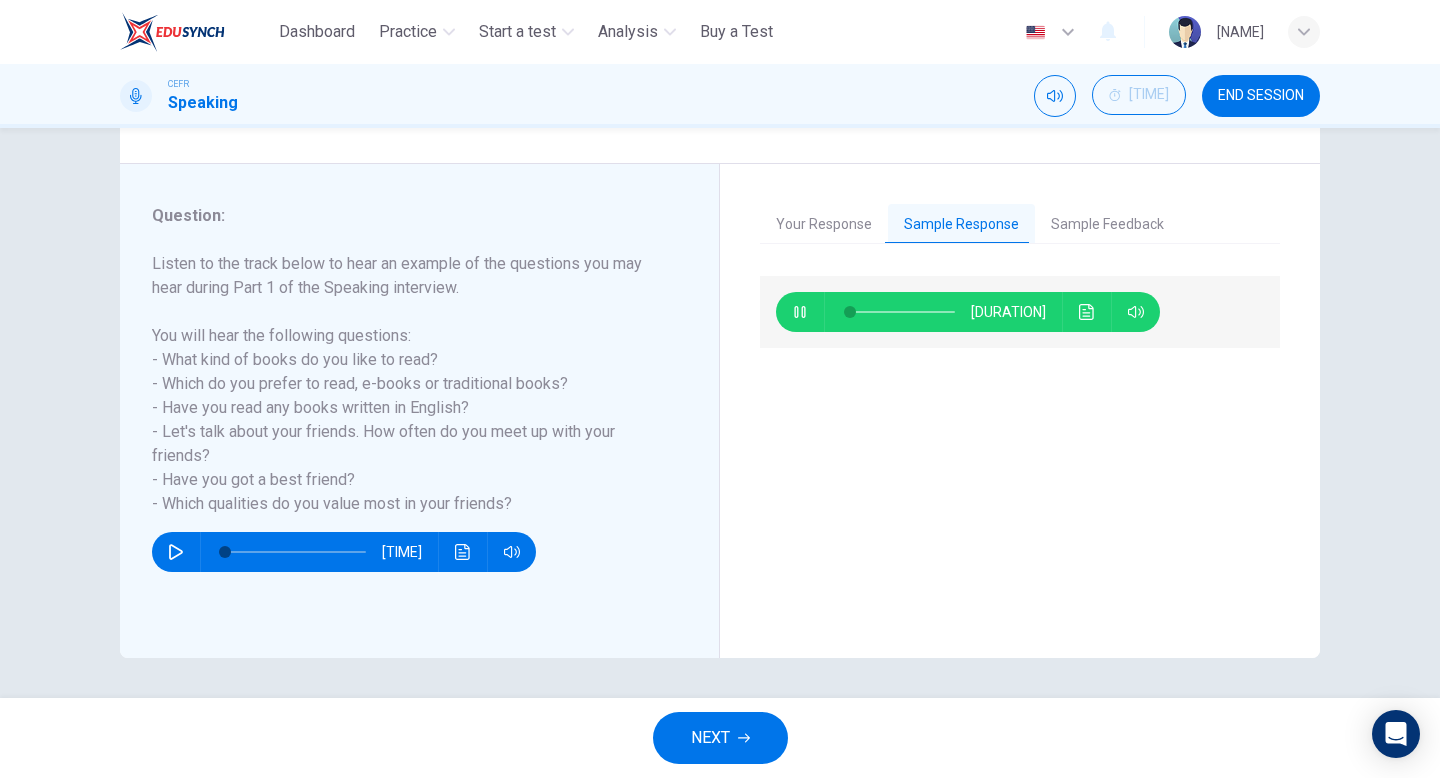 click on "Sample Feedback" at bounding box center [1107, 225] 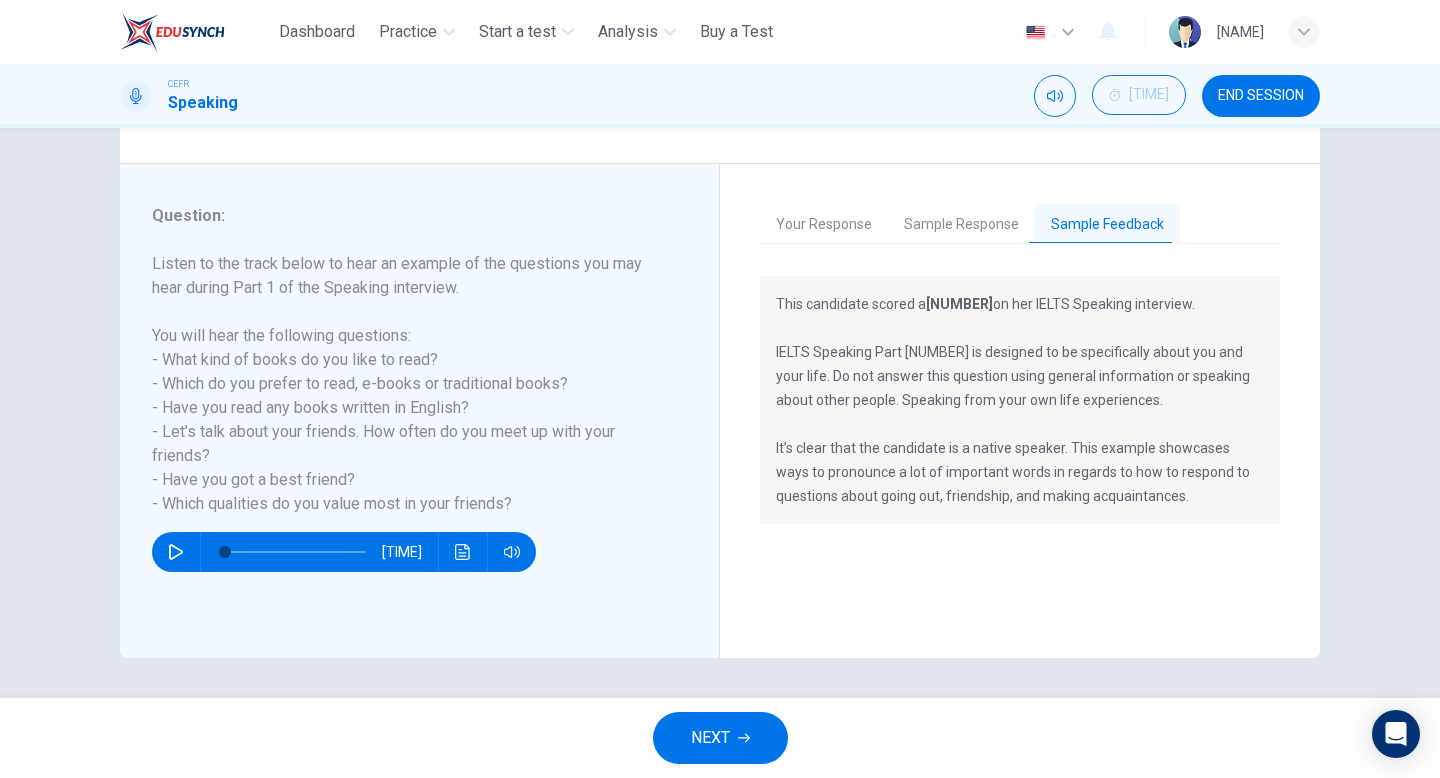 click on "Sample Response" at bounding box center [961, 225] 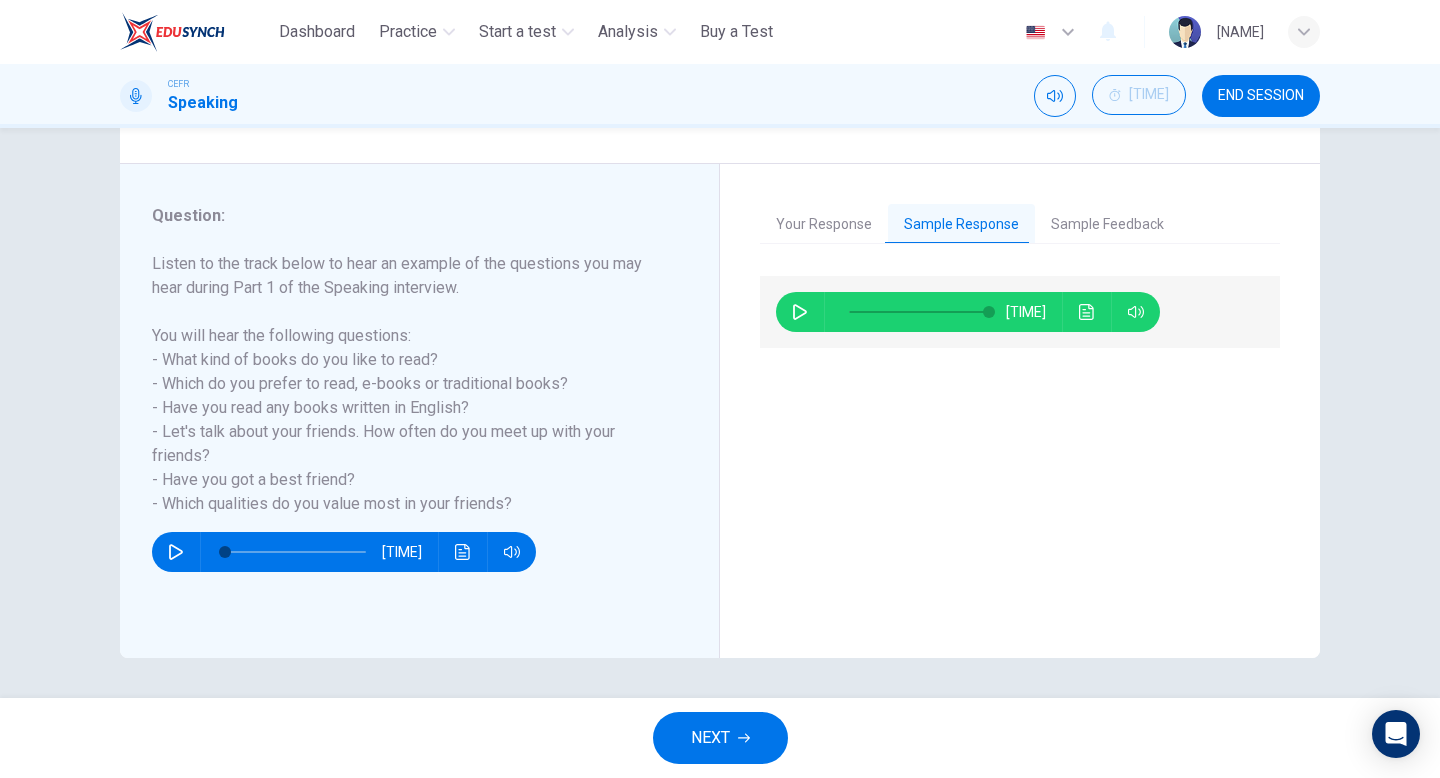 click on "NEXT" at bounding box center [710, 738] 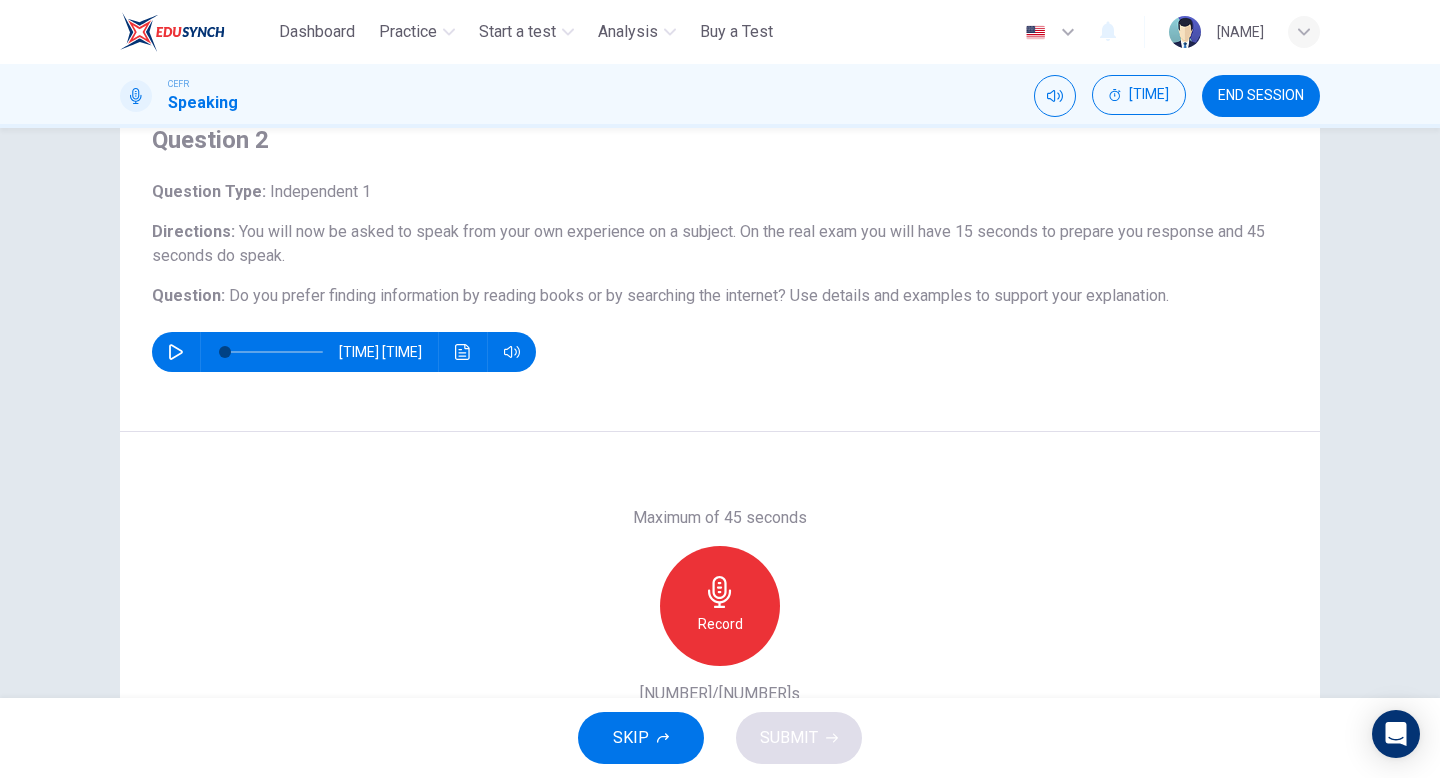 scroll, scrollTop: 88, scrollLeft: 0, axis: vertical 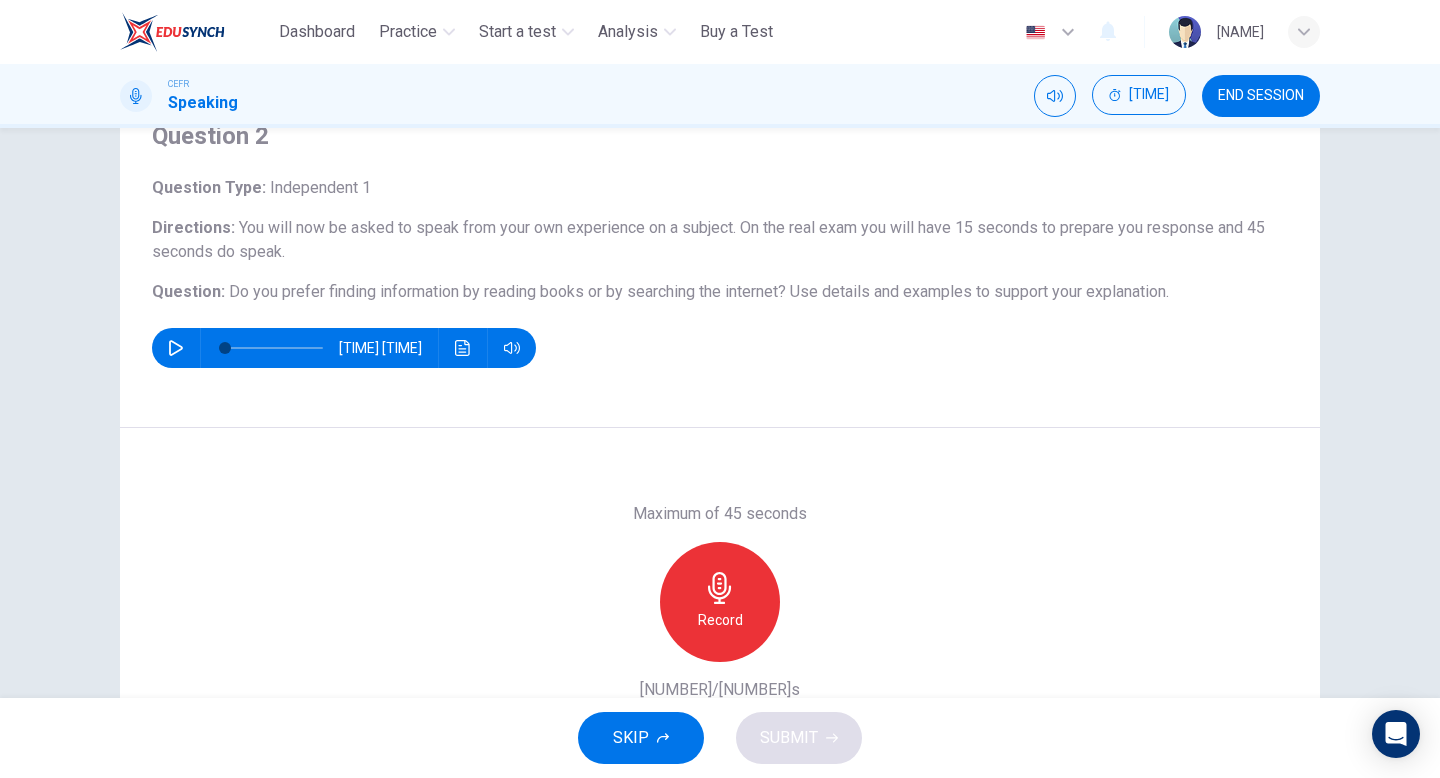 click at bounding box center (719, 588) 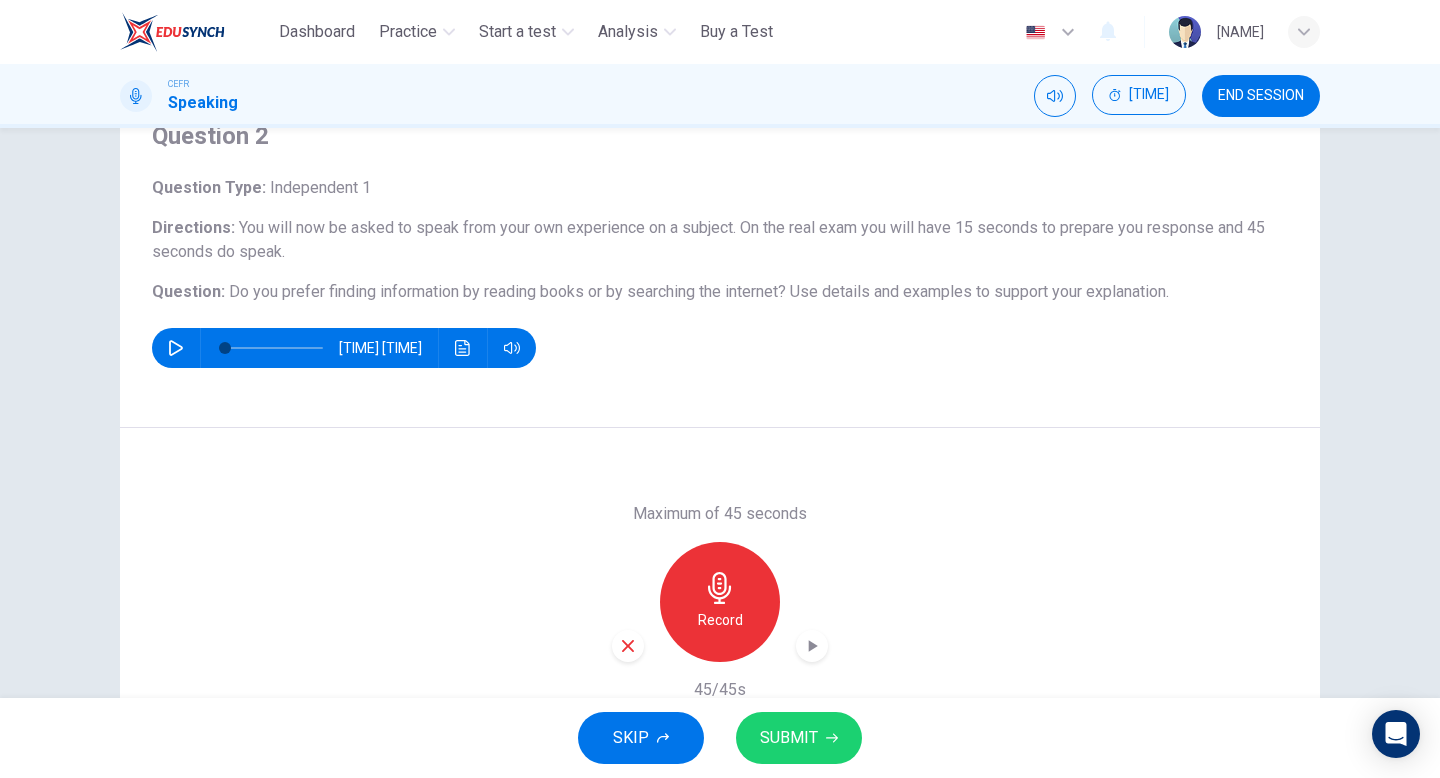 click at bounding box center (812, 646) 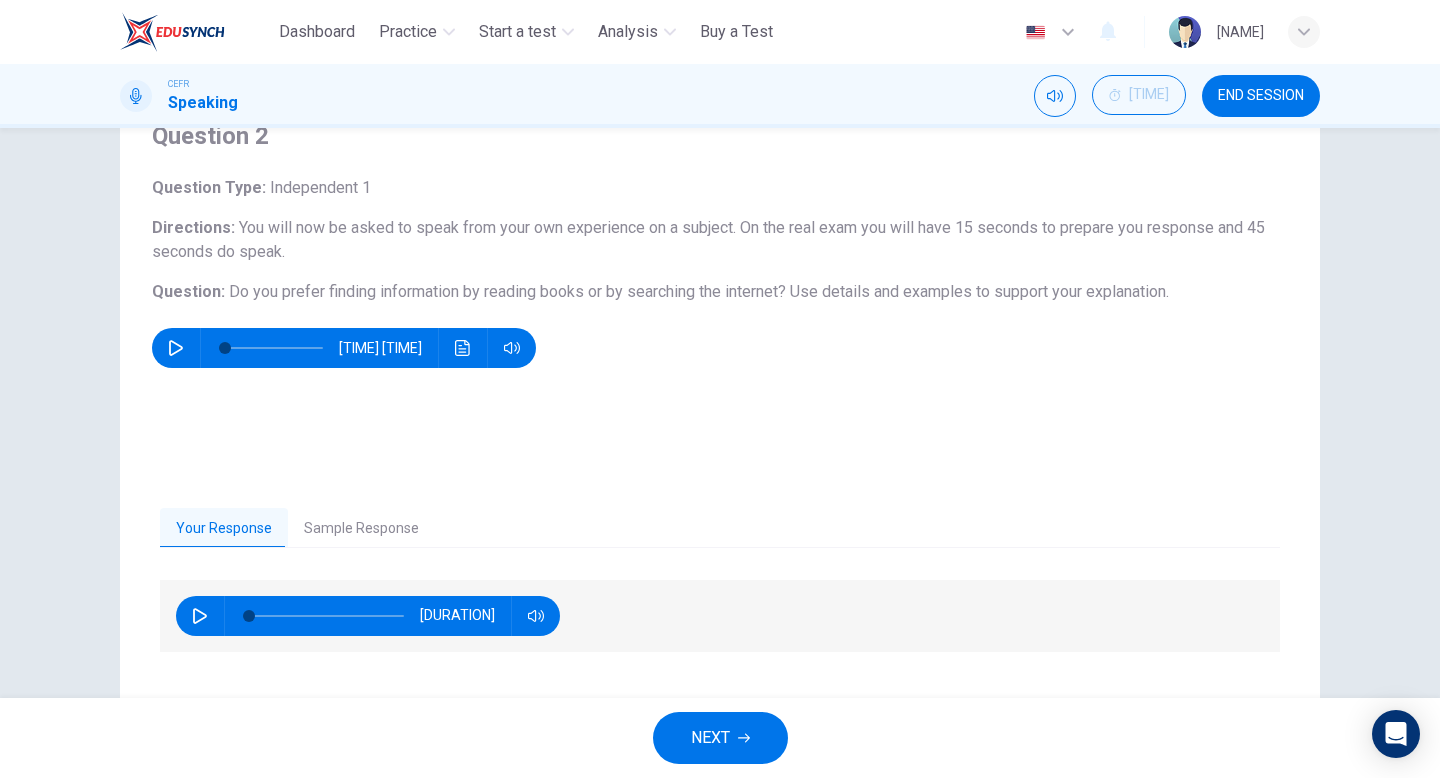 click on "Sample Response" at bounding box center [361, 529] 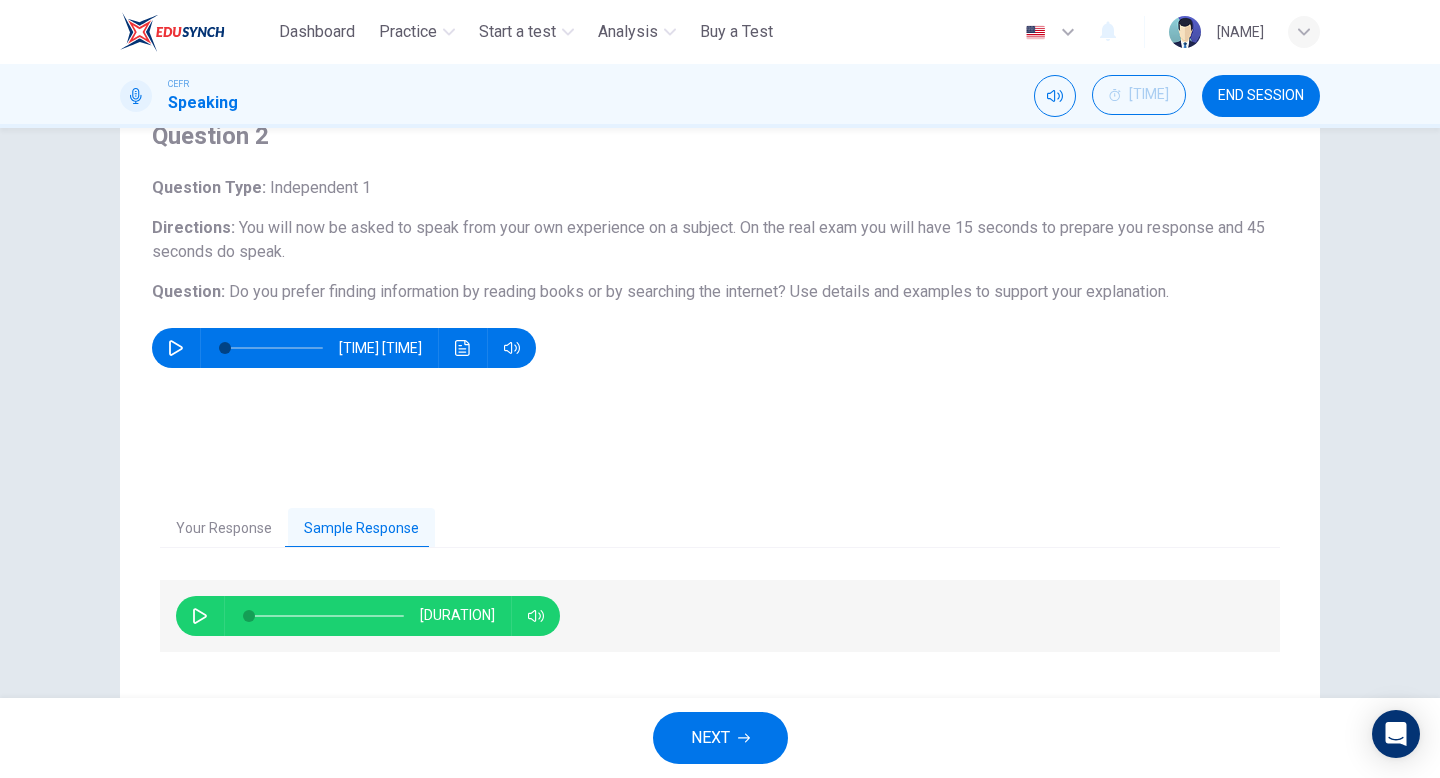 click at bounding box center [200, 616] 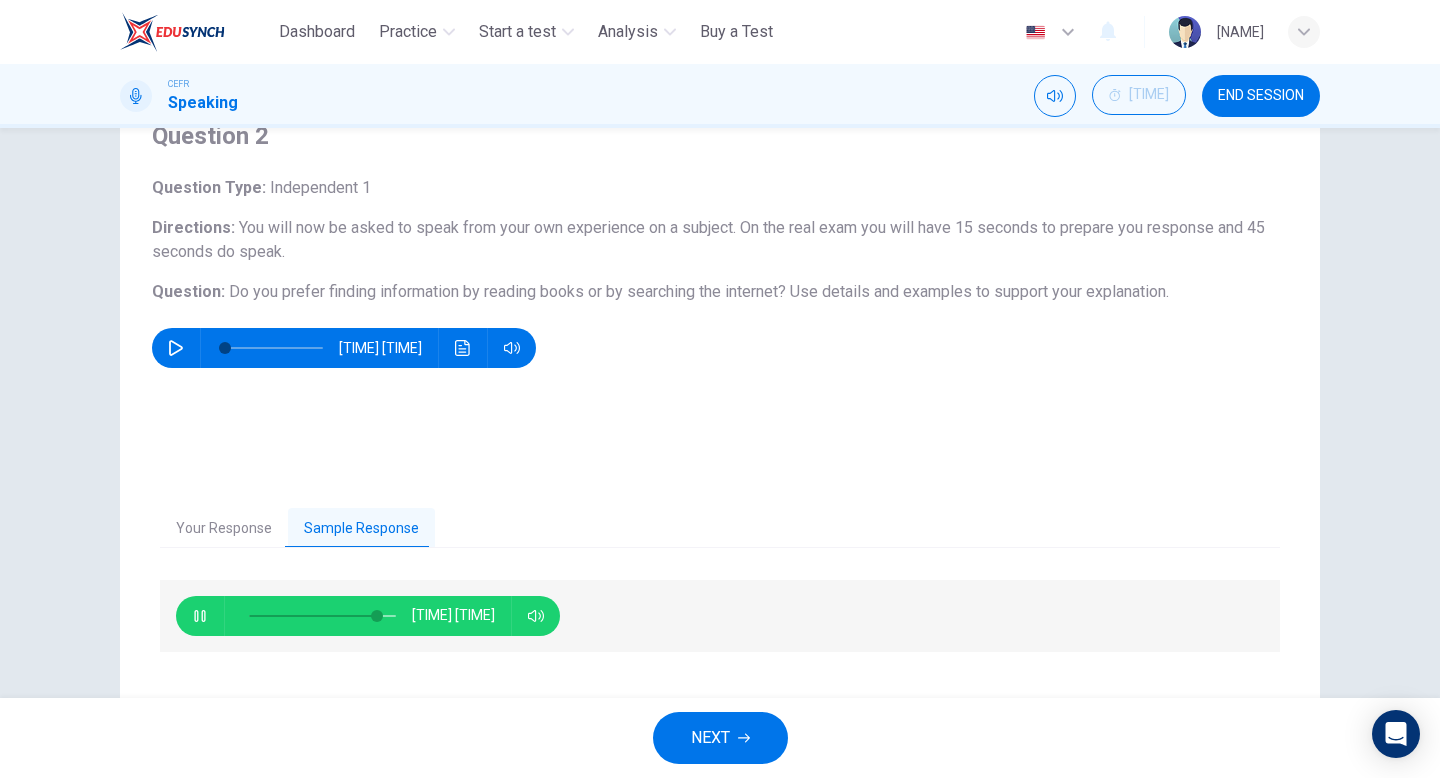 click on "Your Response Sample Response [TIME] [TIME]" at bounding box center [720, 622] 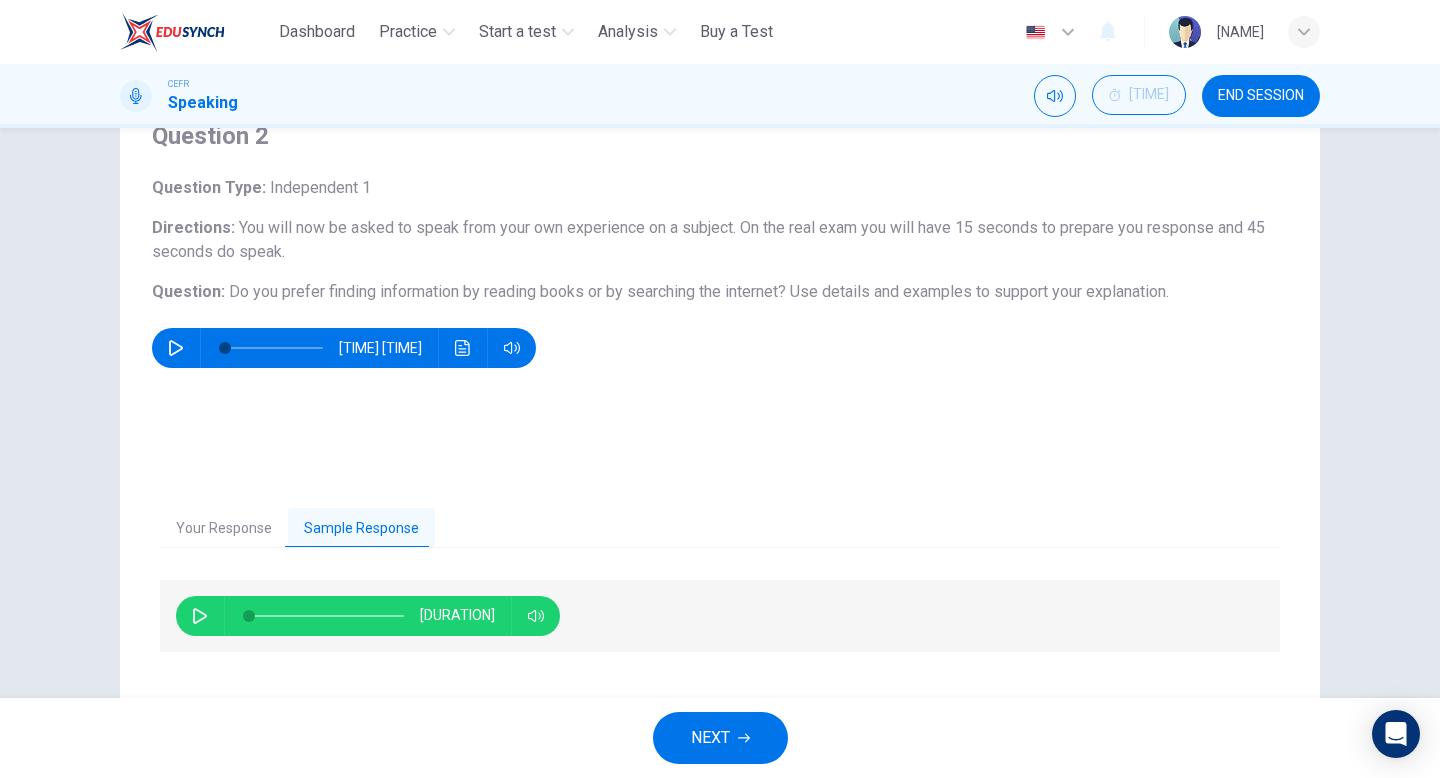 click on "NEXT" at bounding box center (710, 738) 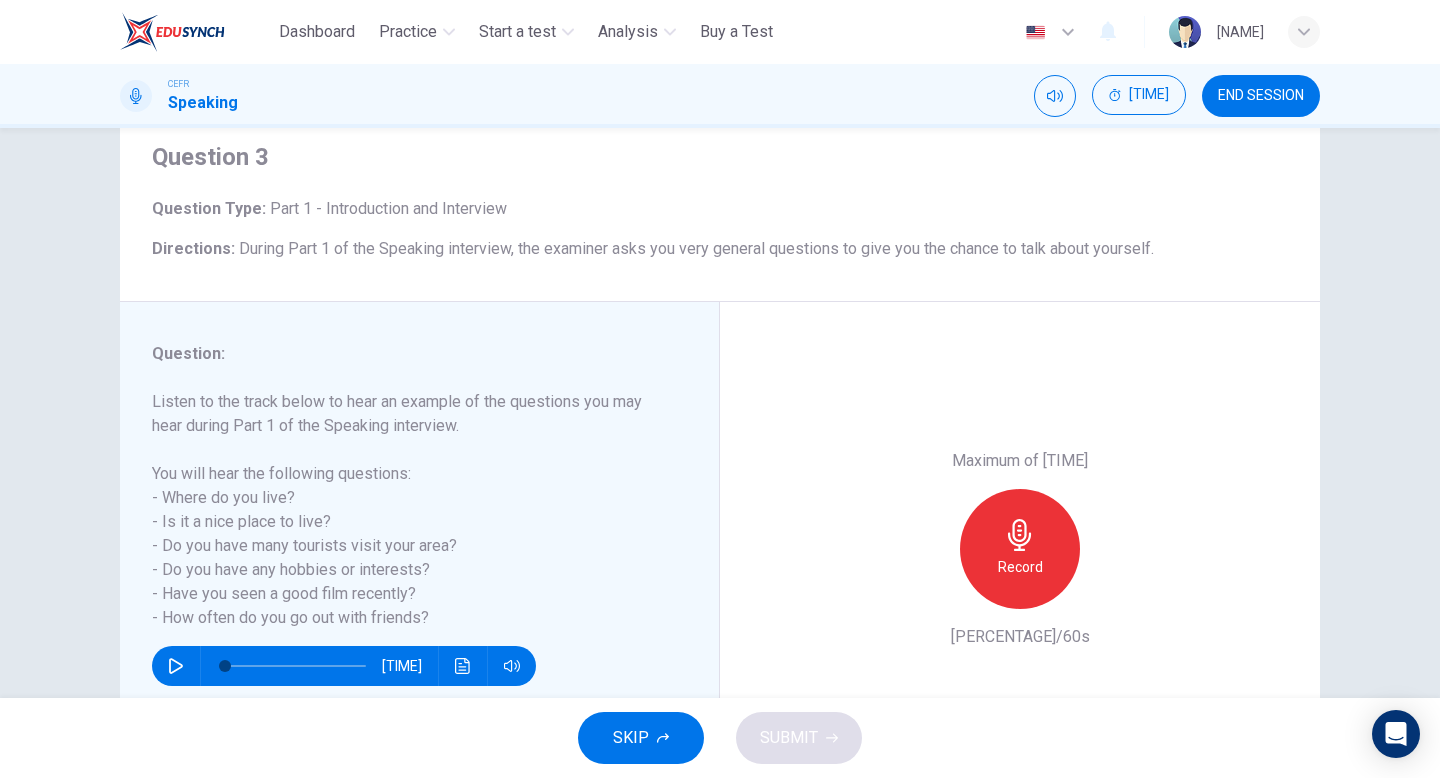 scroll, scrollTop: 79, scrollLeft: 0, axis: vertical 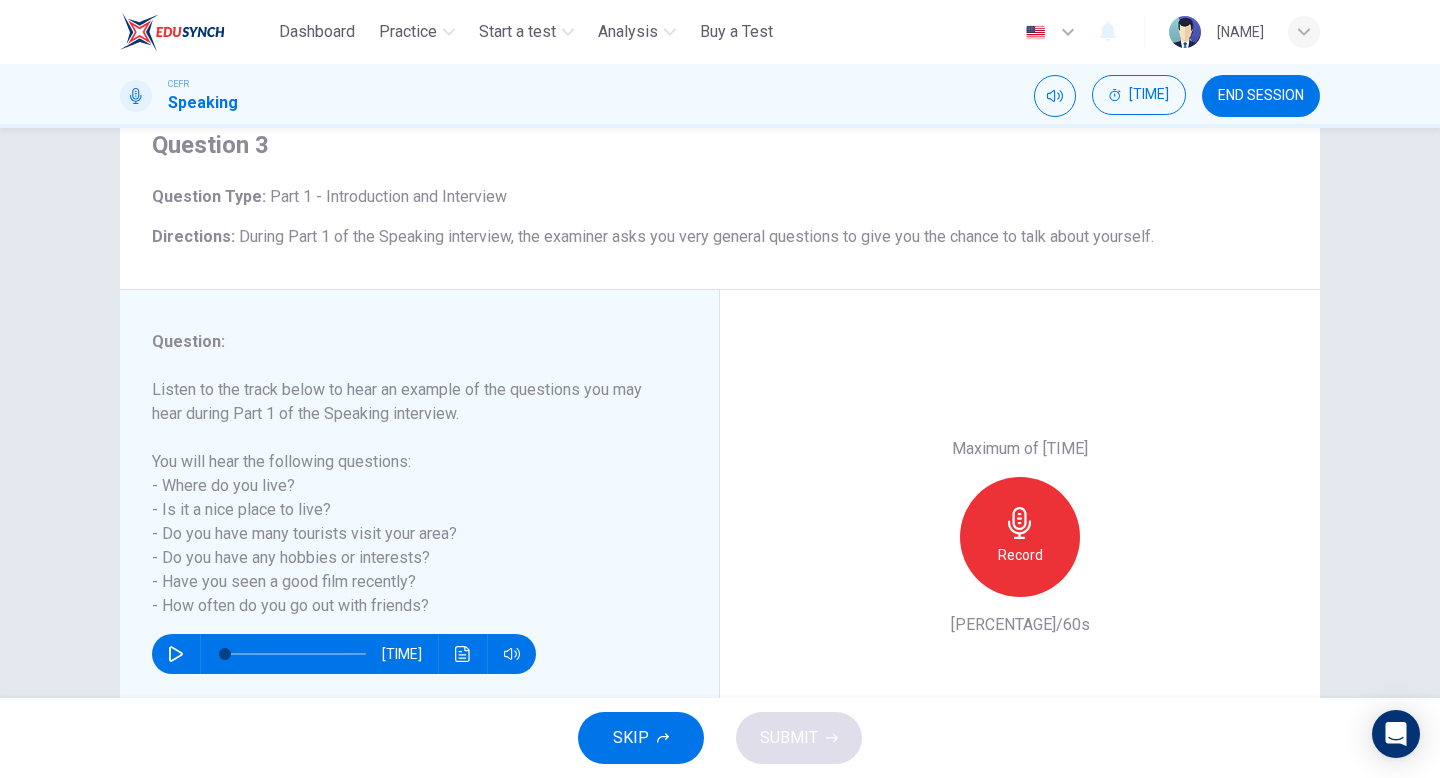 click at bounding box center [176, 654] 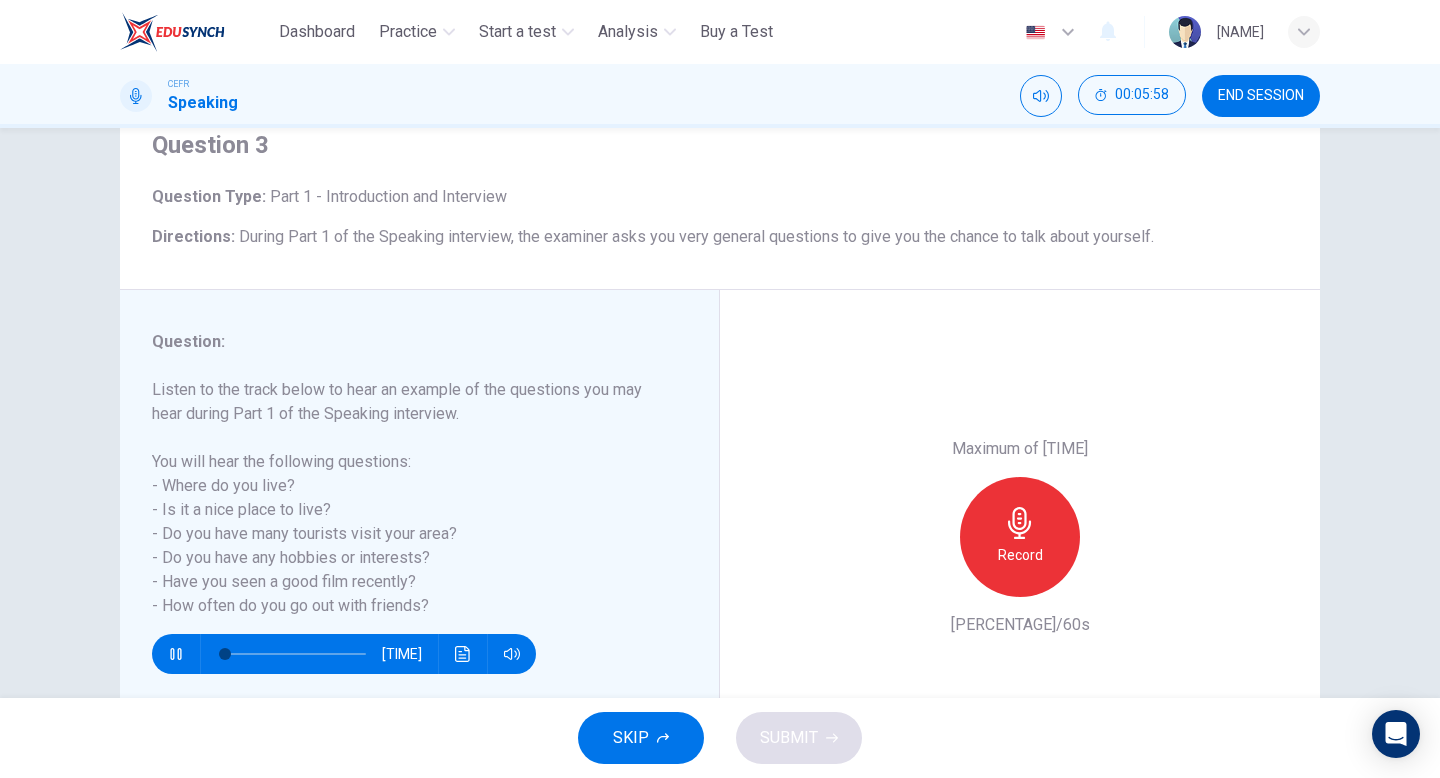 click on "Record" at bounding box center [1020, 555] 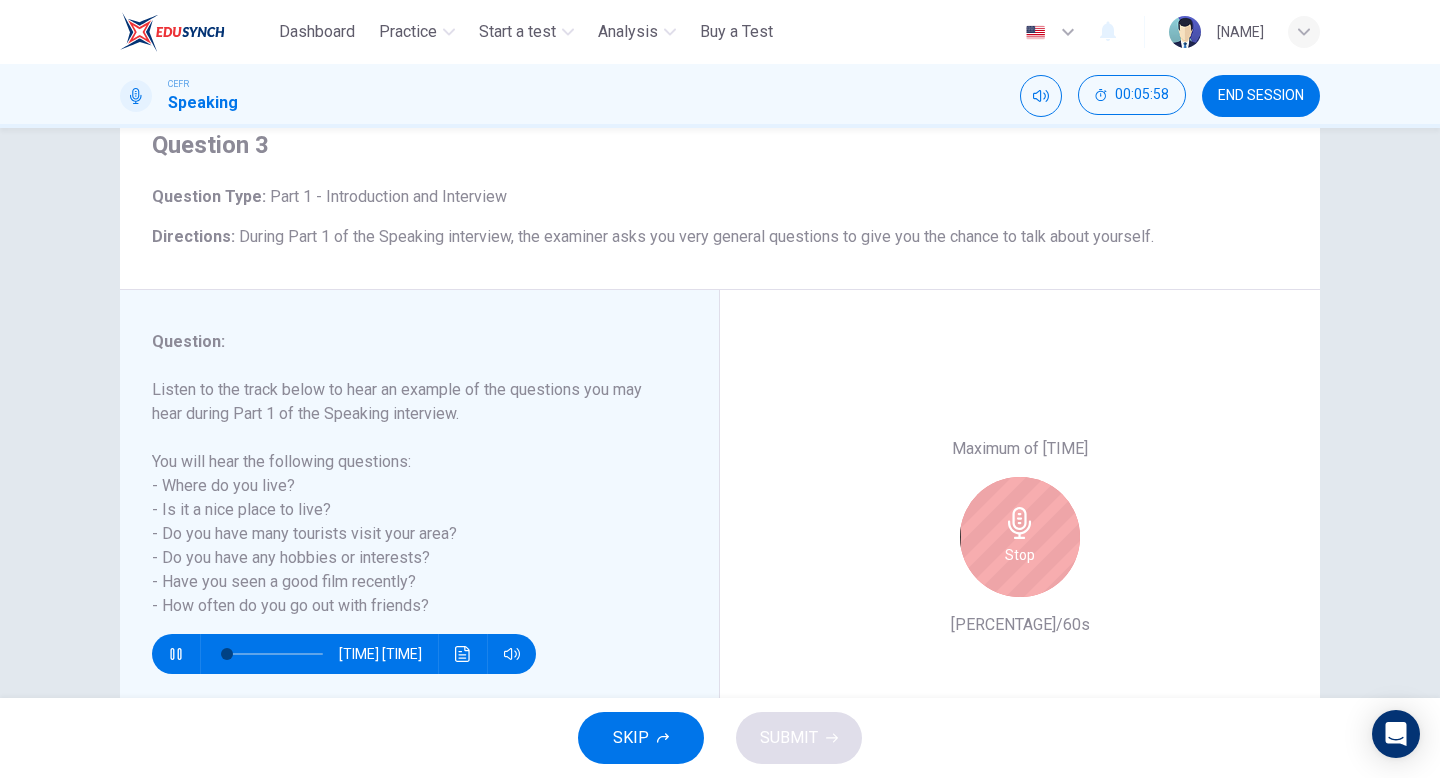 click on "Stop" at bounding box center (1020, 555) 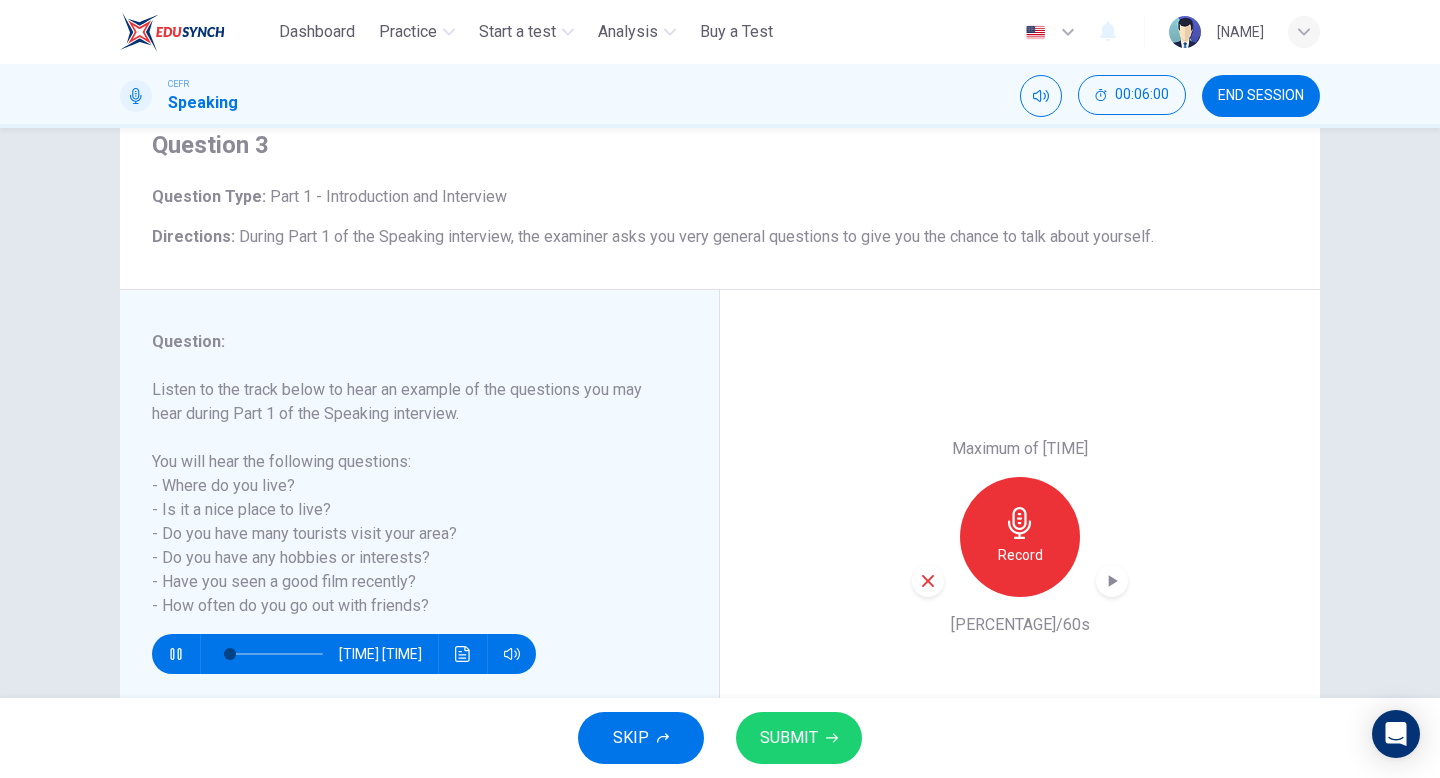 click at bounding box center [928, 581] 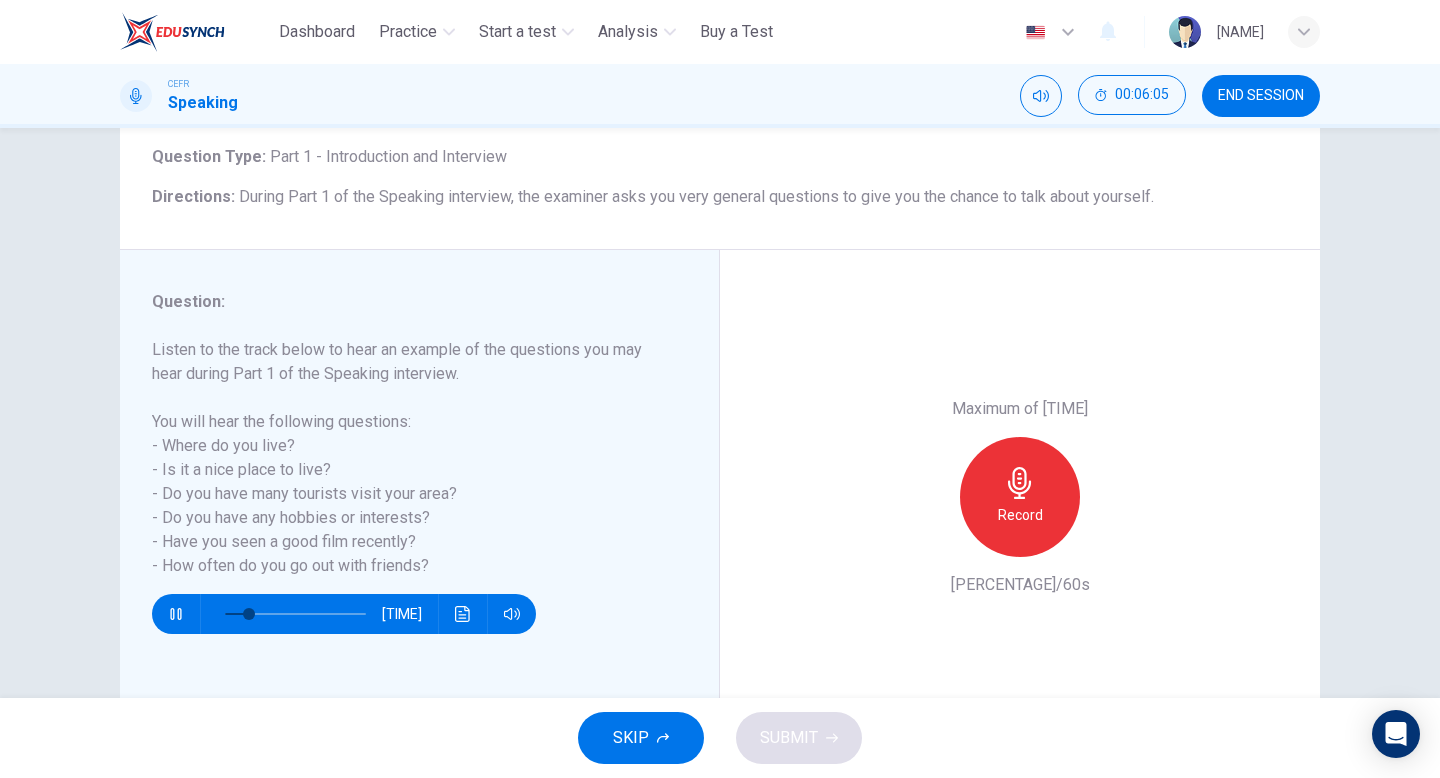 scroll, scrollTop: 131, scrollLeft: 0, axis: vertical 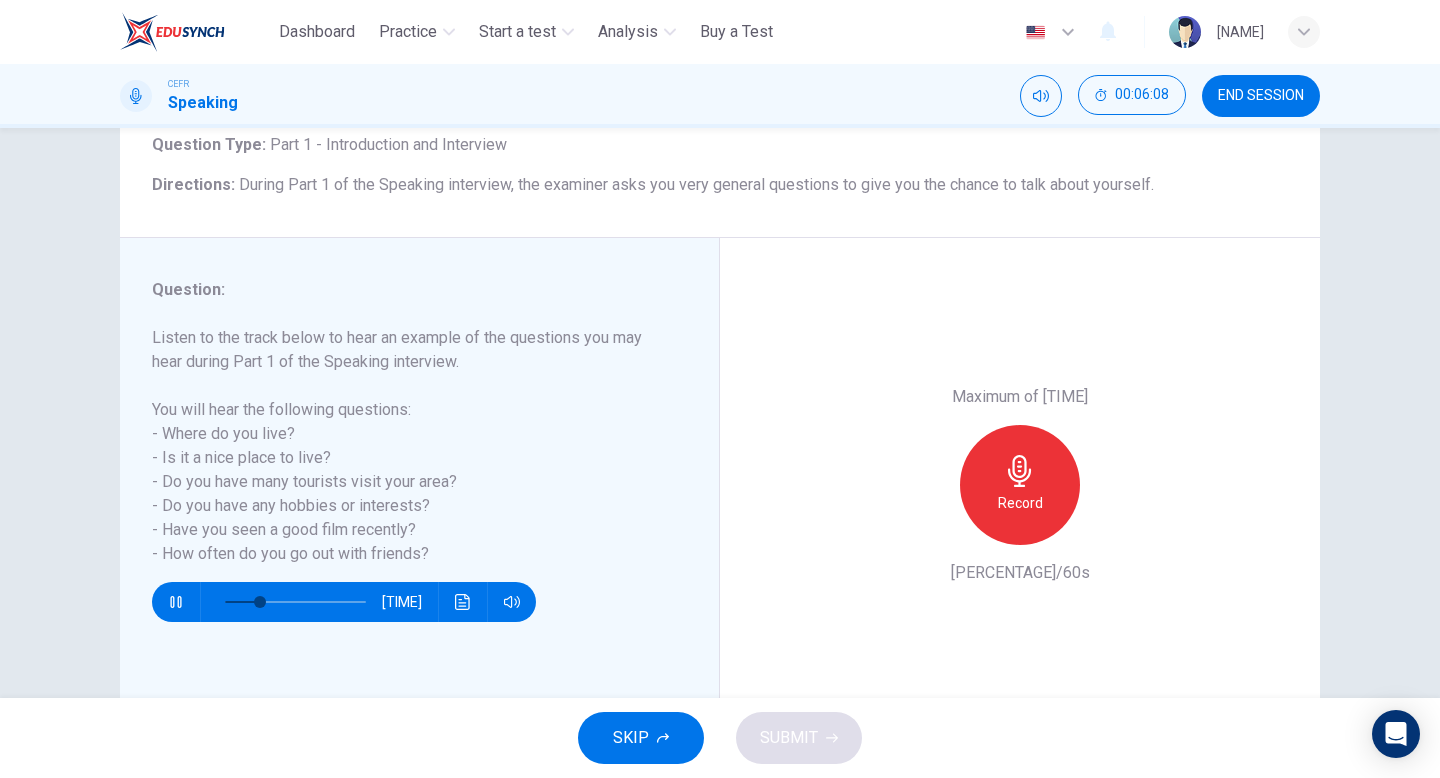 click at bounding box center (1020, 471) 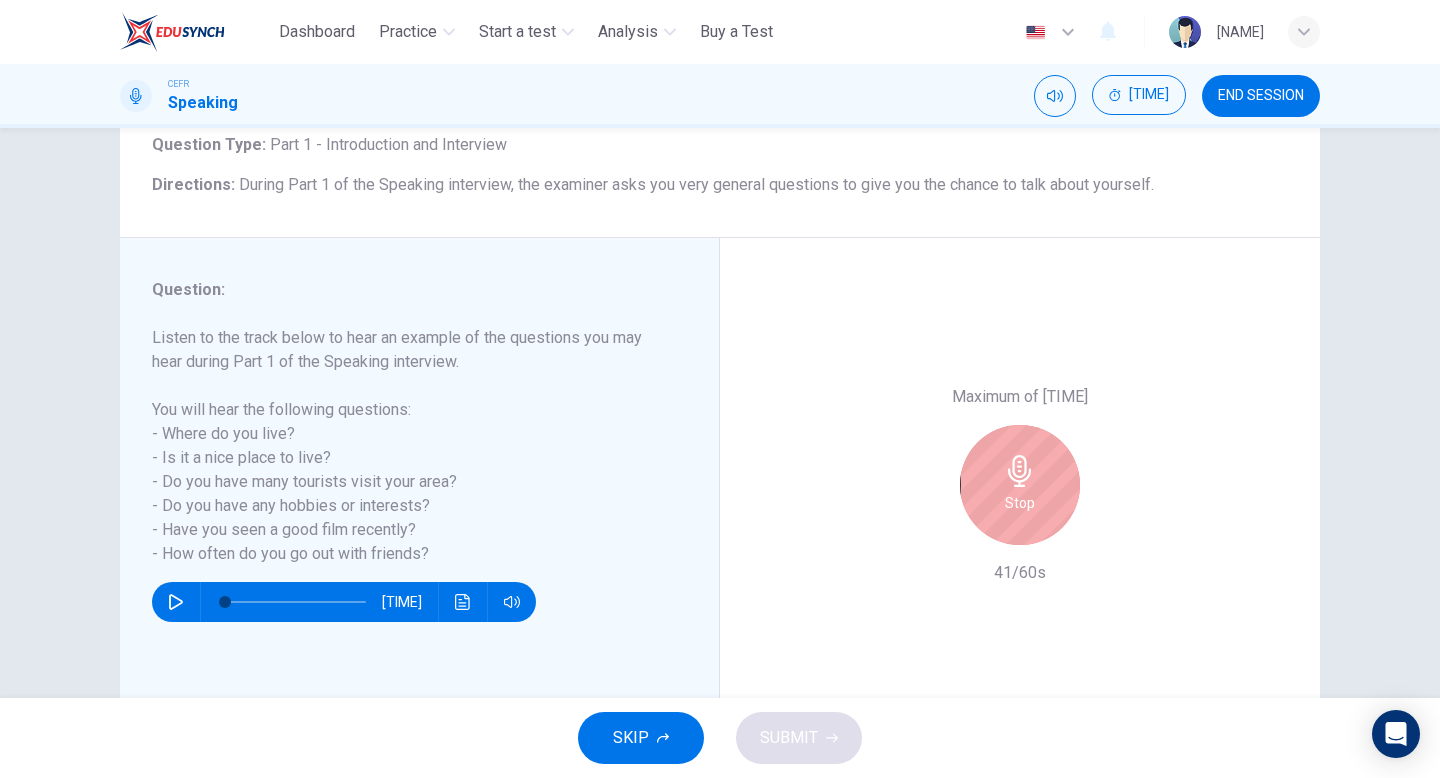 click at bounding box center [1020, 471] 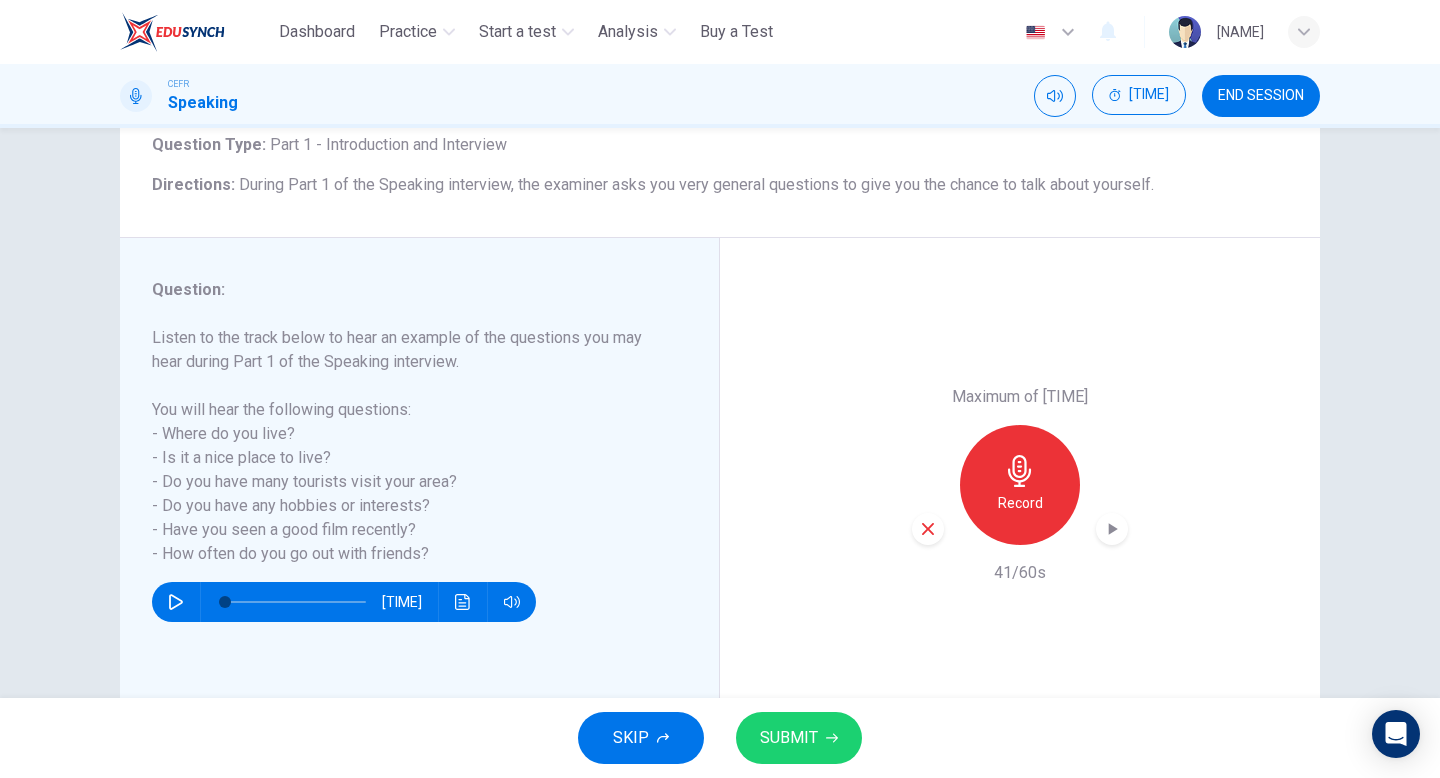click on "Maximum of [NUMBER] [TIME] Record [NUMBER]/[NUMBER]s" at bounding box center (1020, 485) 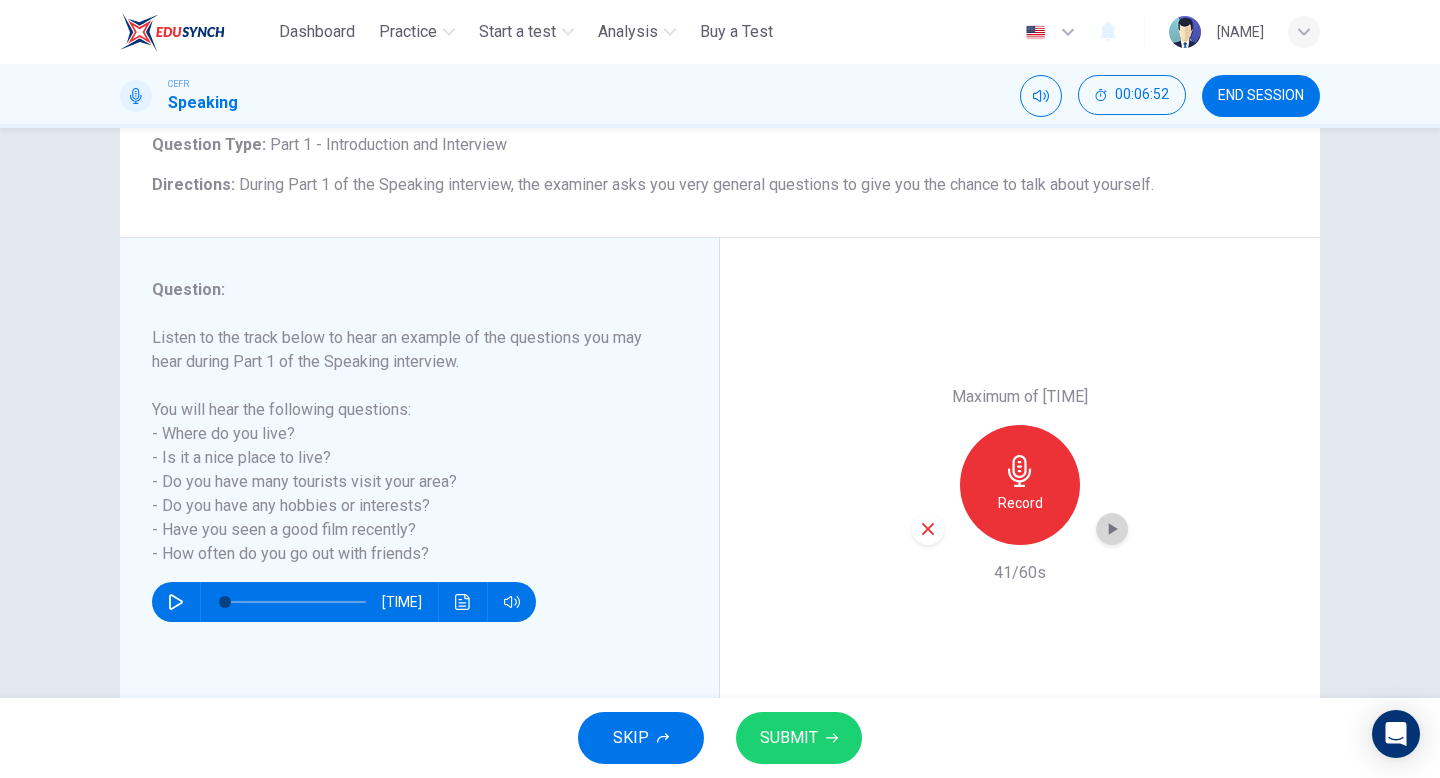 click at bounding box center [1113, 529] 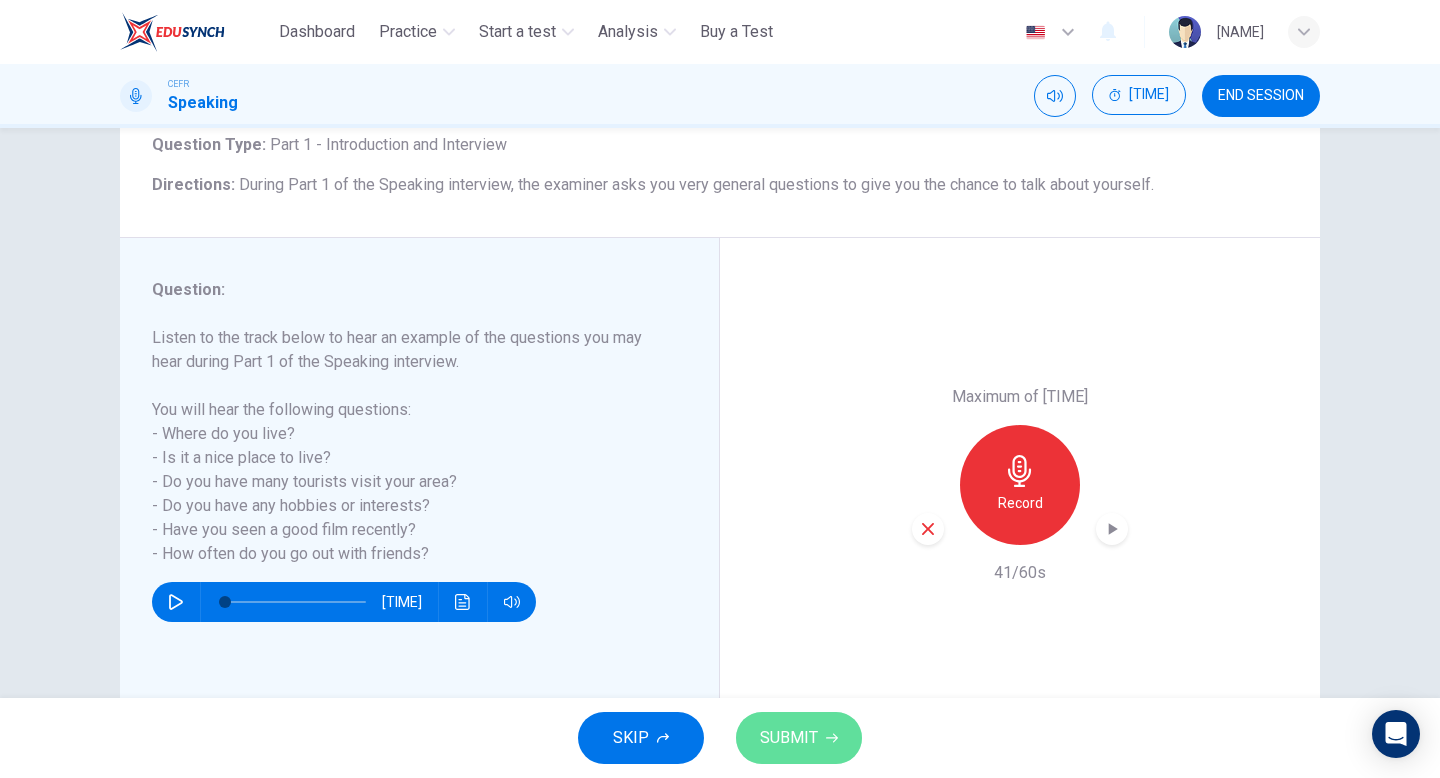 click on "SUBMIT" at bounding box center [799, 738] 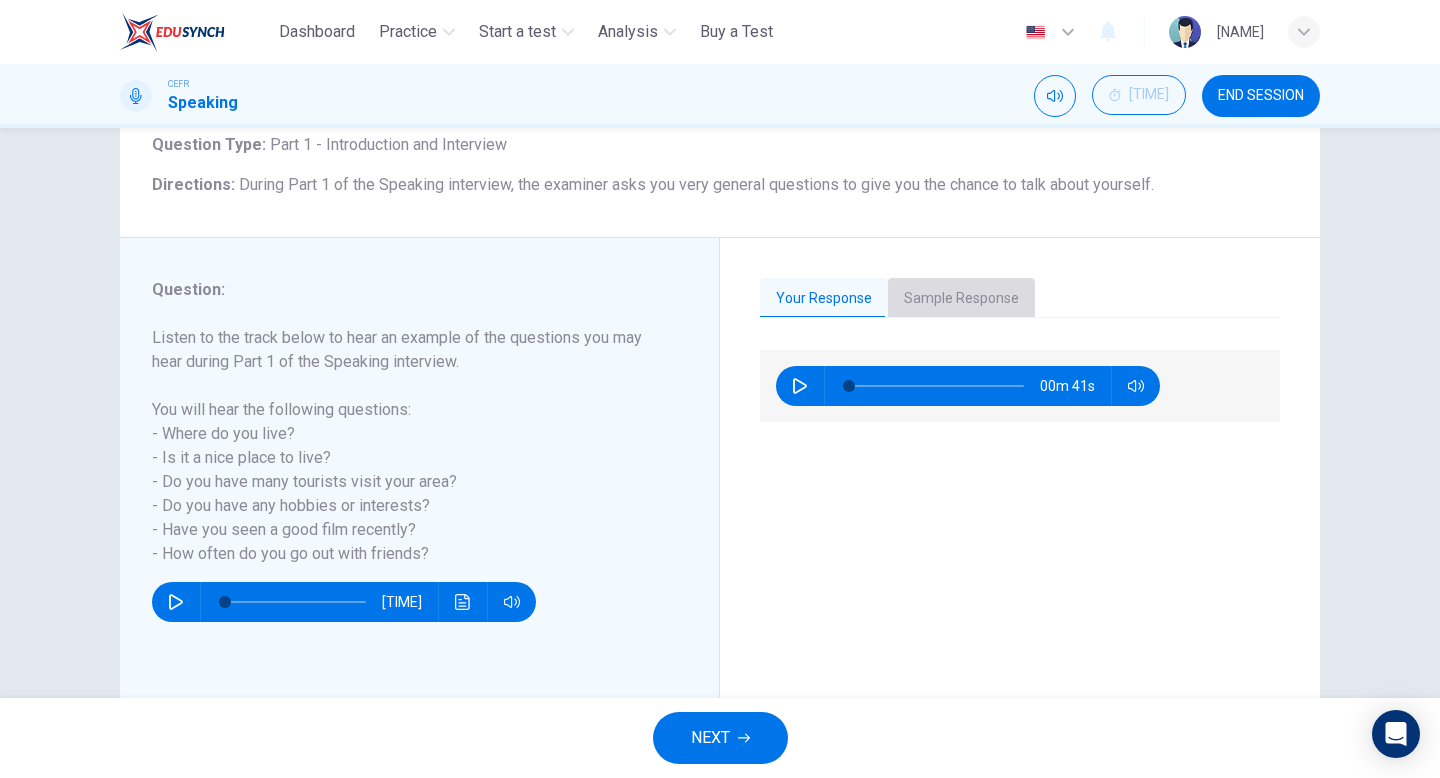 click on "Sample Response" at bounding box center [961, 299] 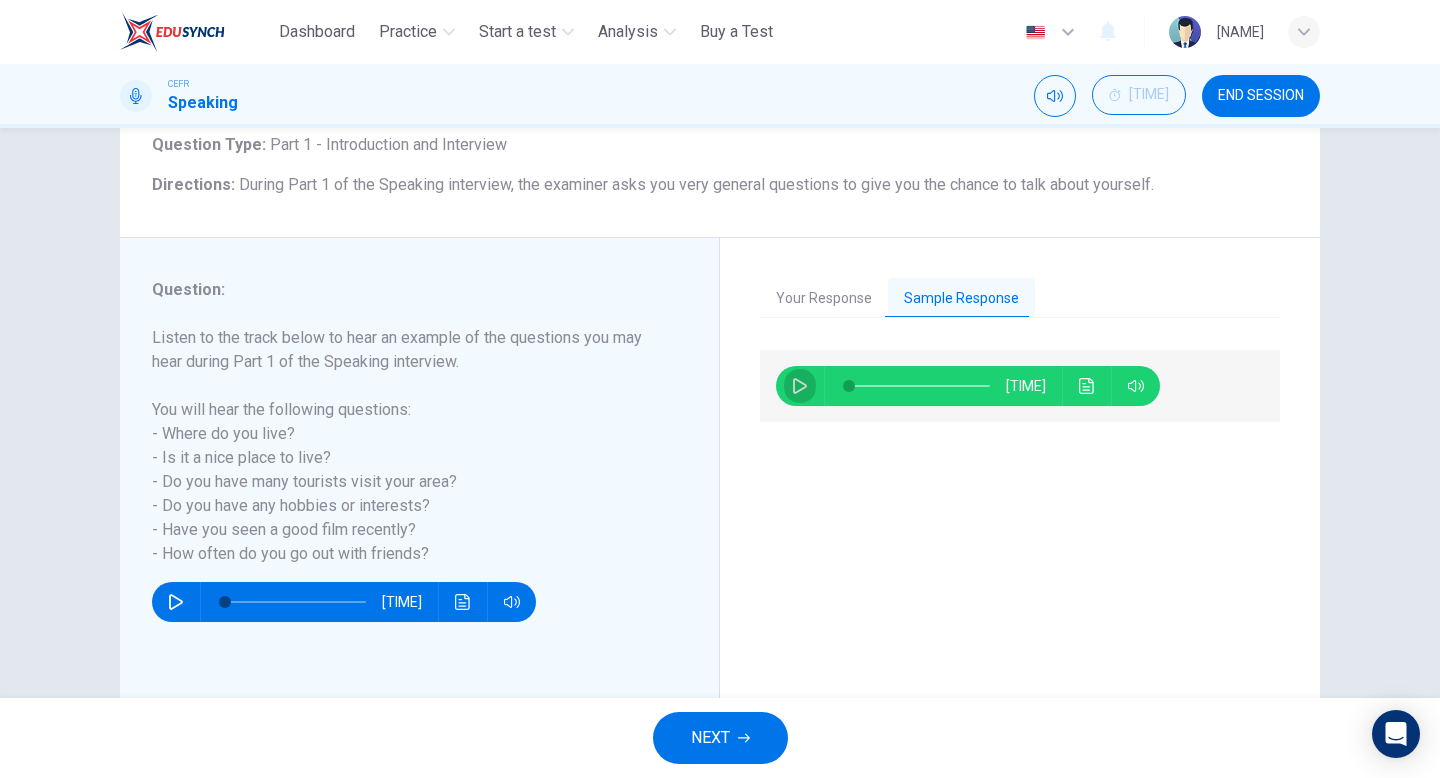 click at bounding box center (800, 386) 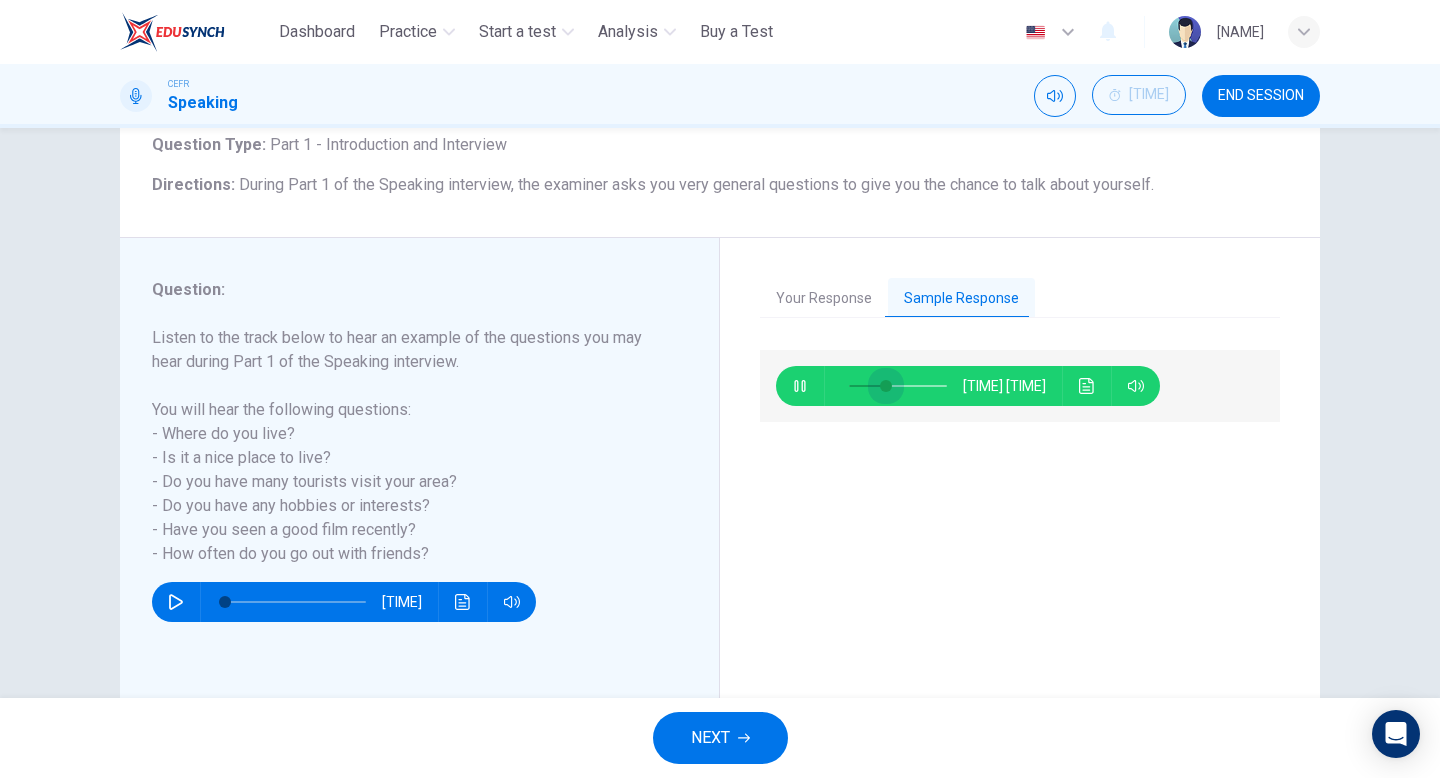 click at bounding box center (898, 386) 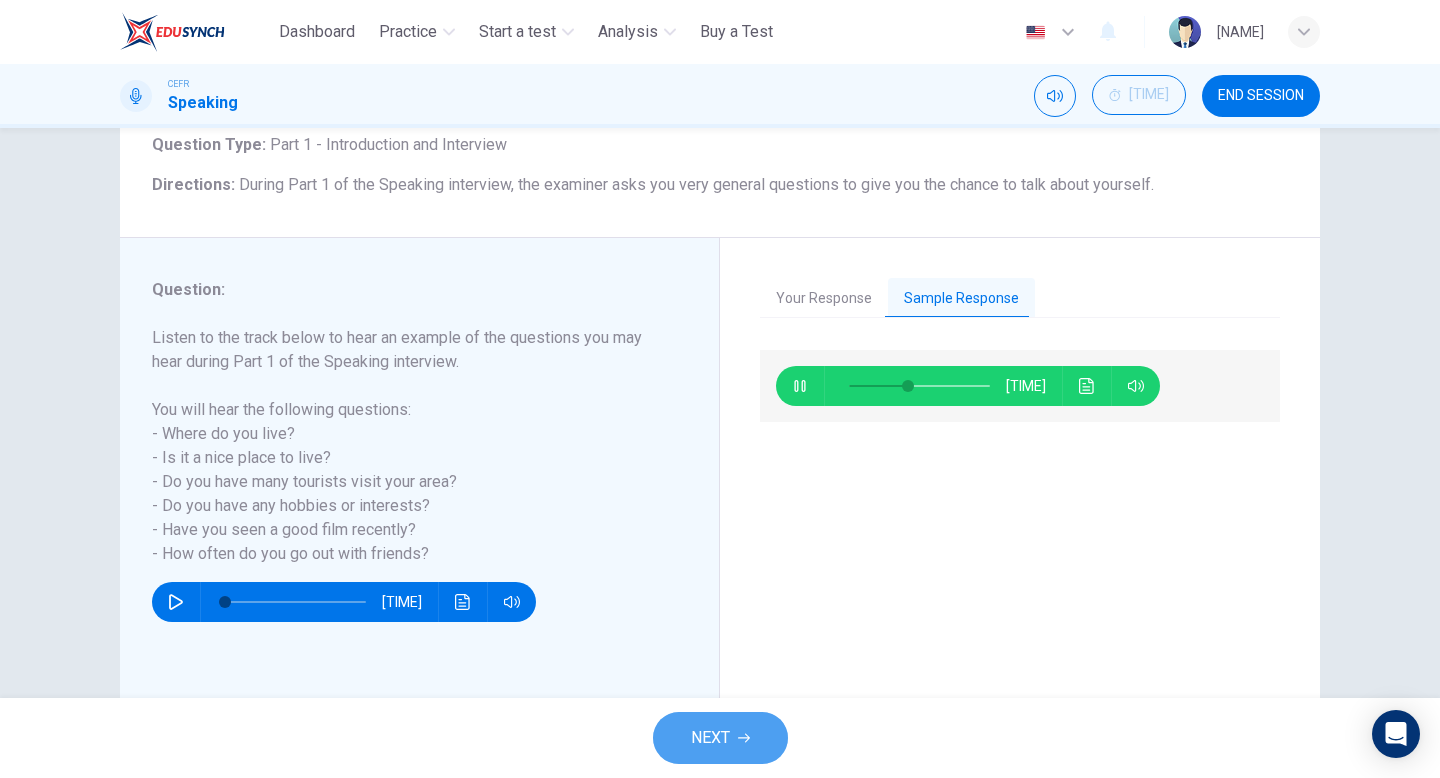 click on "NEXT" at bounding box center (710, 738) 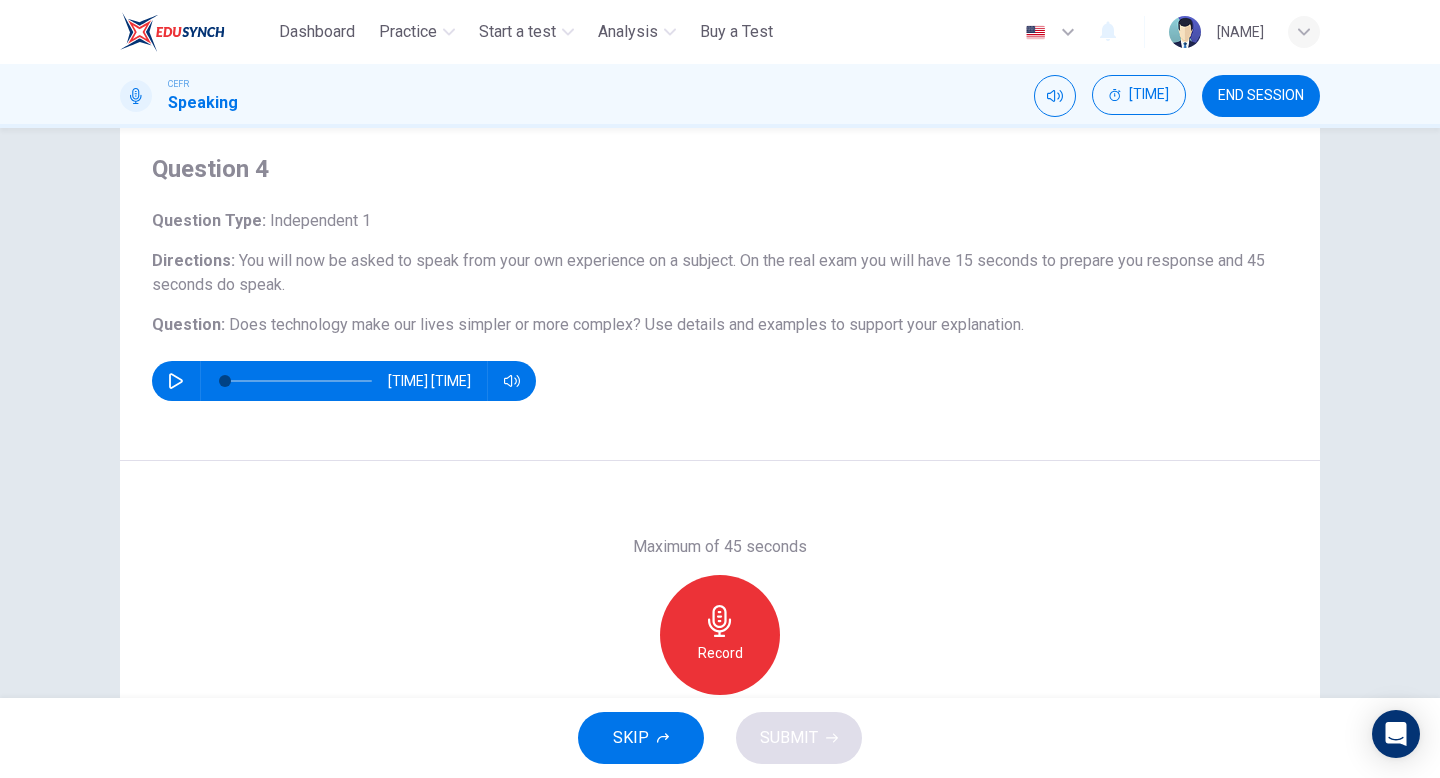 scroll, scrollTop: 34, scrollLeft: 0, axis: vertical 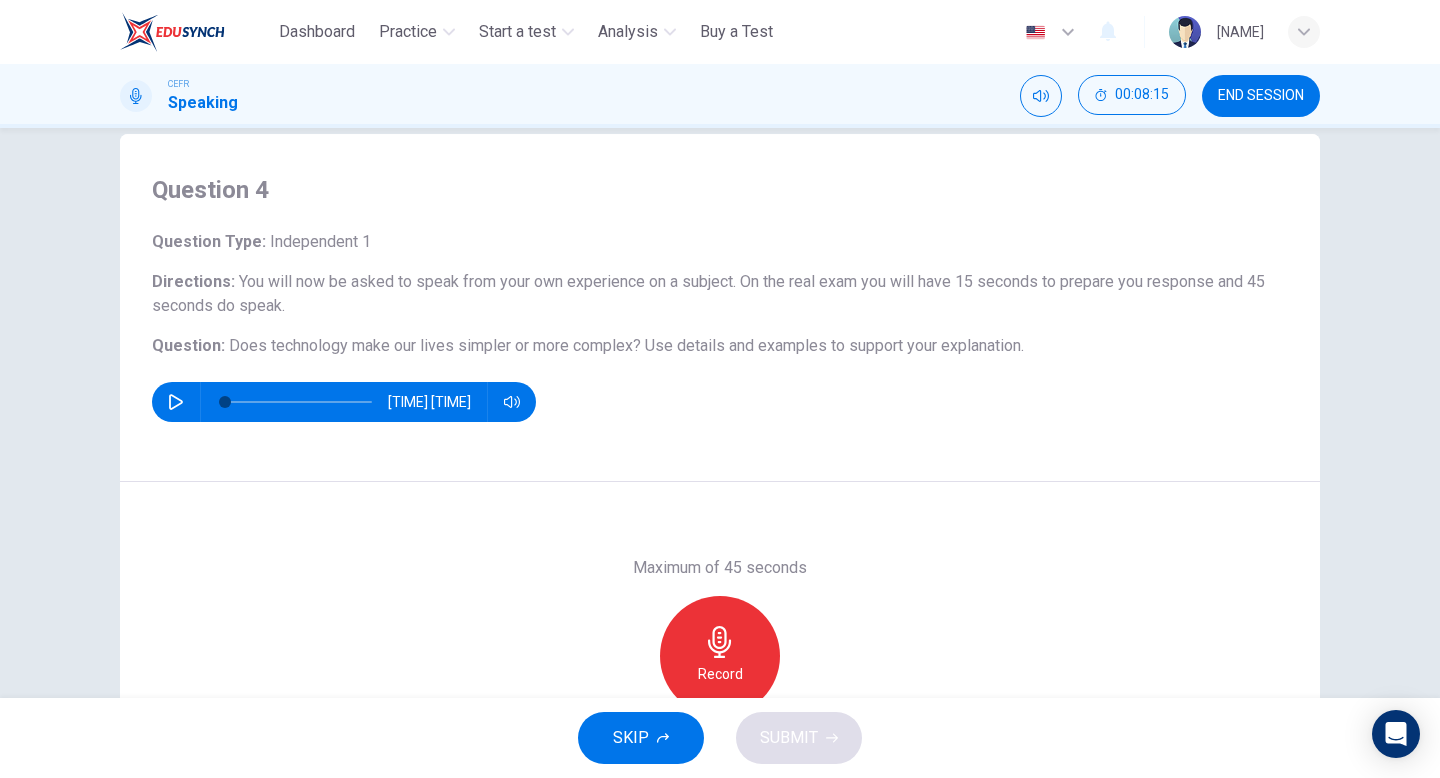 click at bounding box center (720, 642) 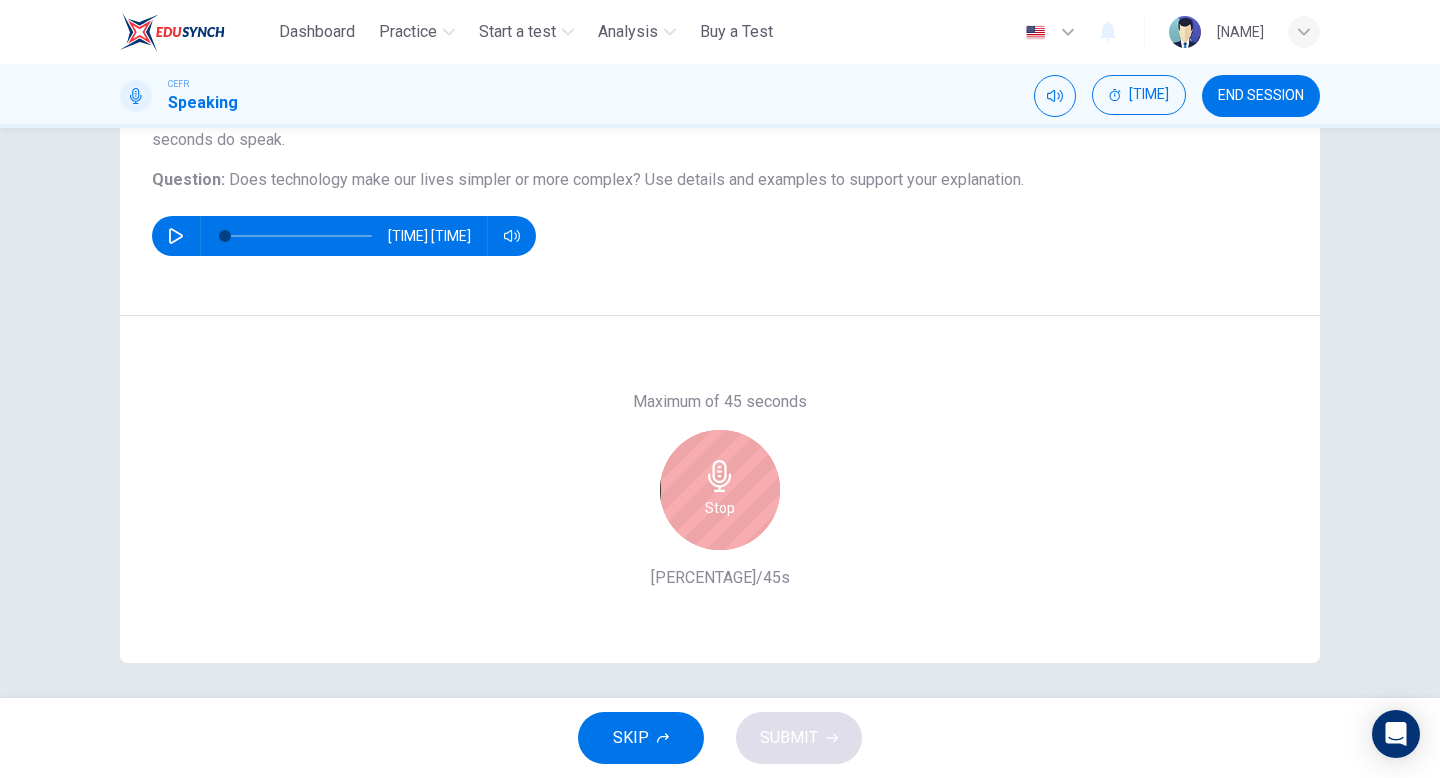 scroll, scrollTop: 204, scrollLeft: 0, axis: vertical 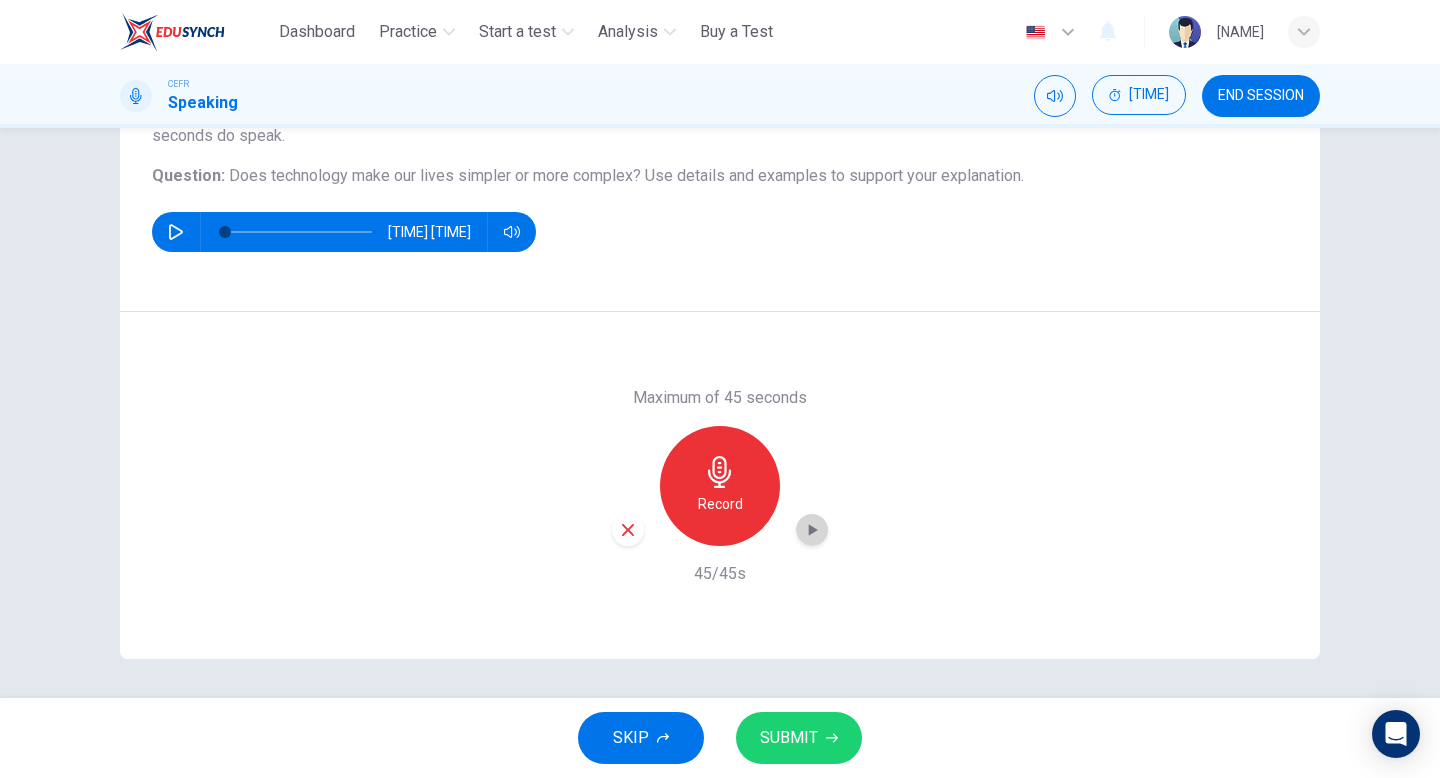click at bounding box center [812, 530] 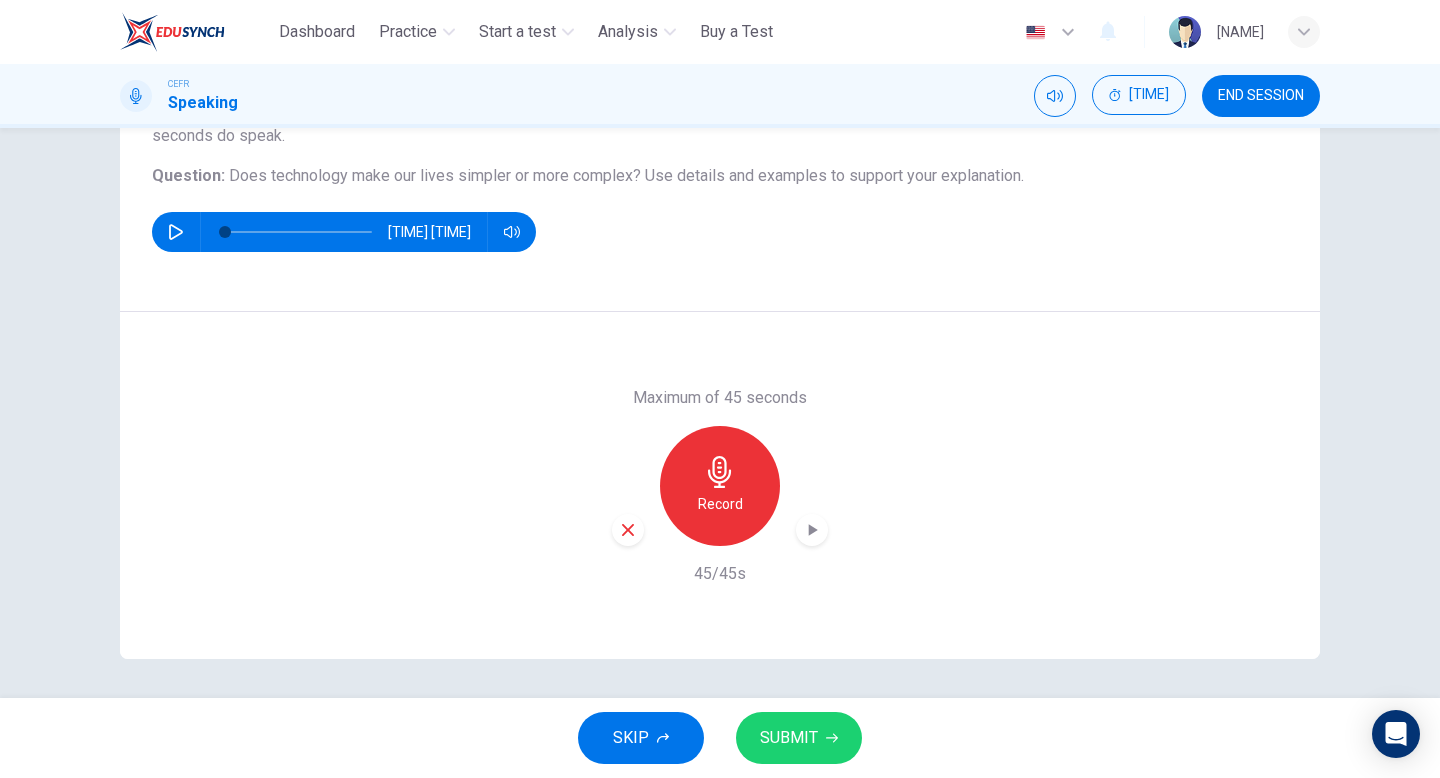 click on "SUBMIT" at bounding box center [789, 738] 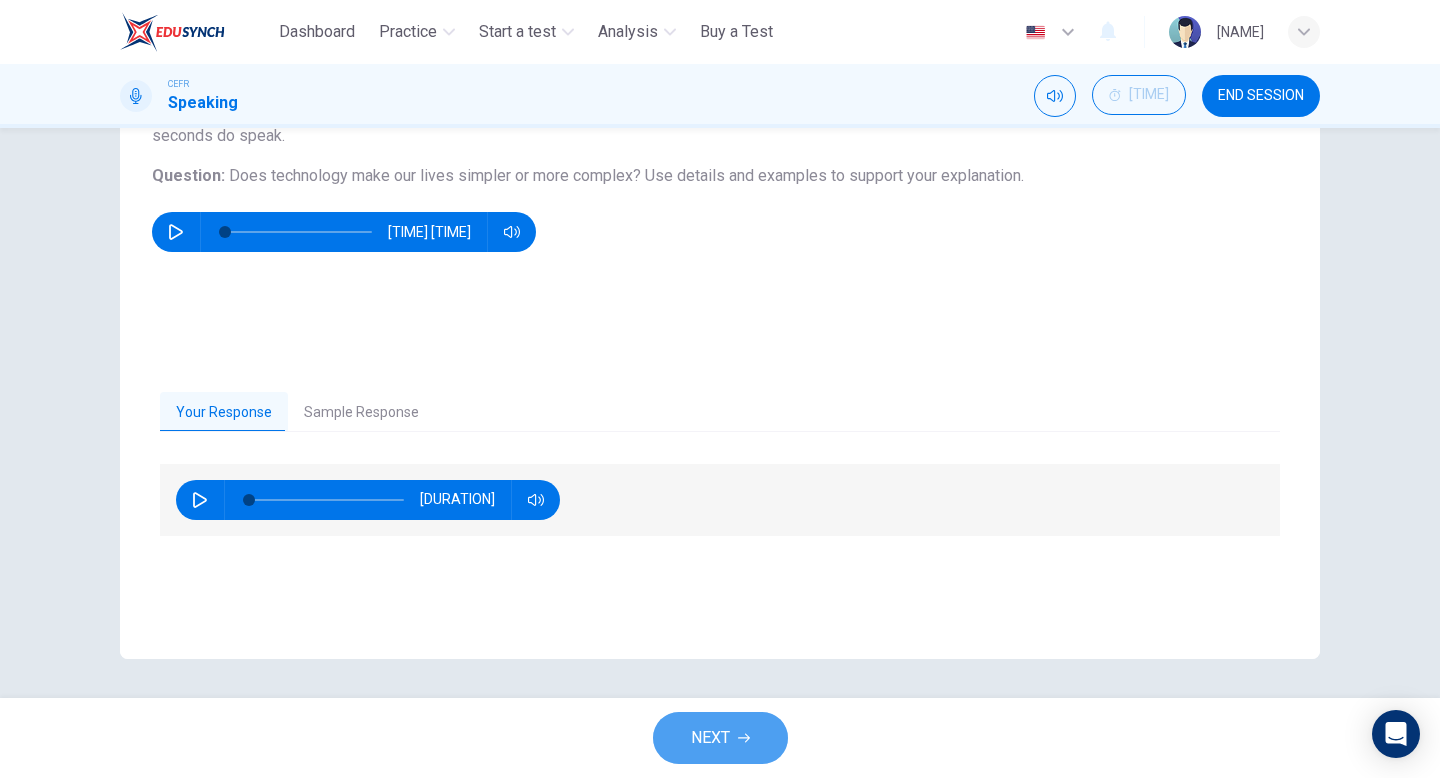 click on "NEXT" at bounding box center (710, 738) 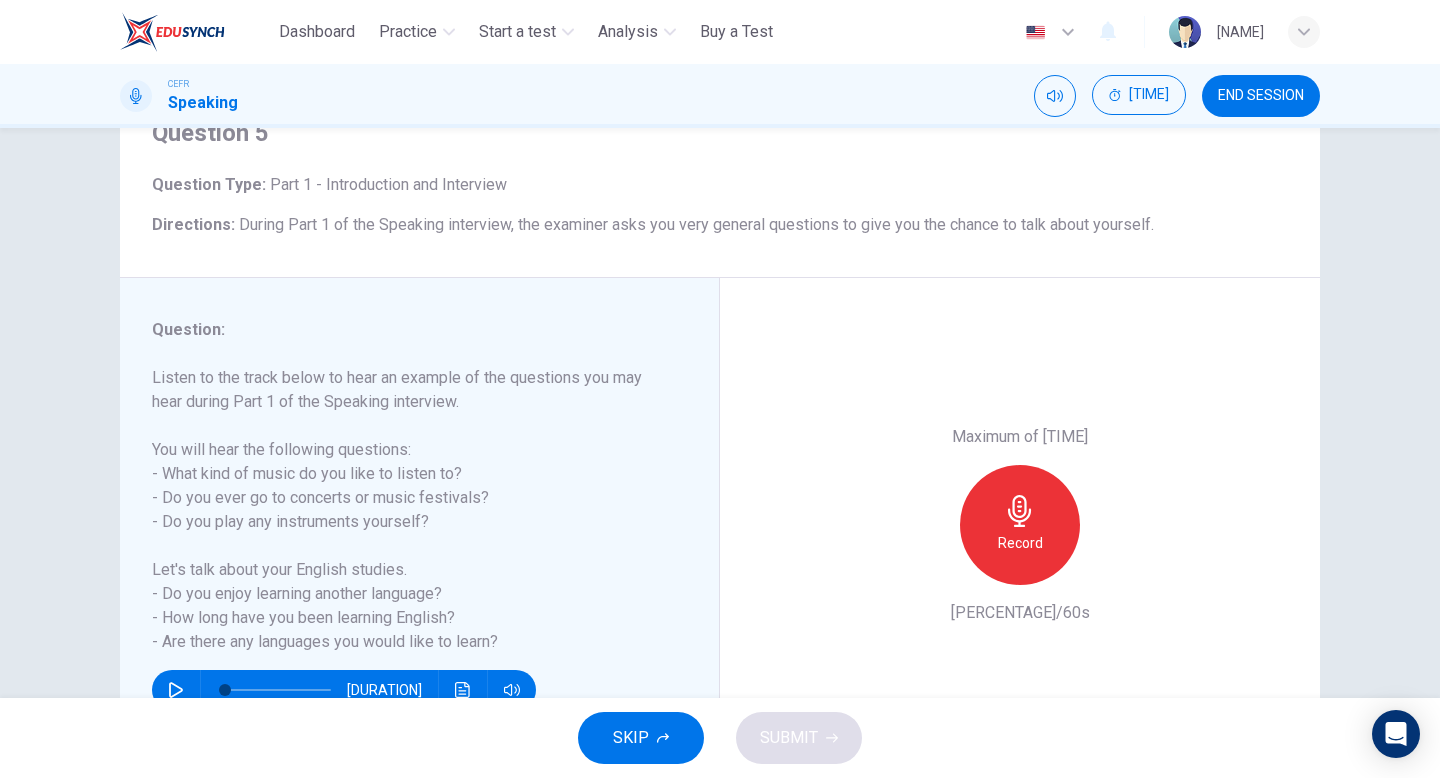 scroll, scrollTop: 128, scrollLeft: 0, axis: vertical 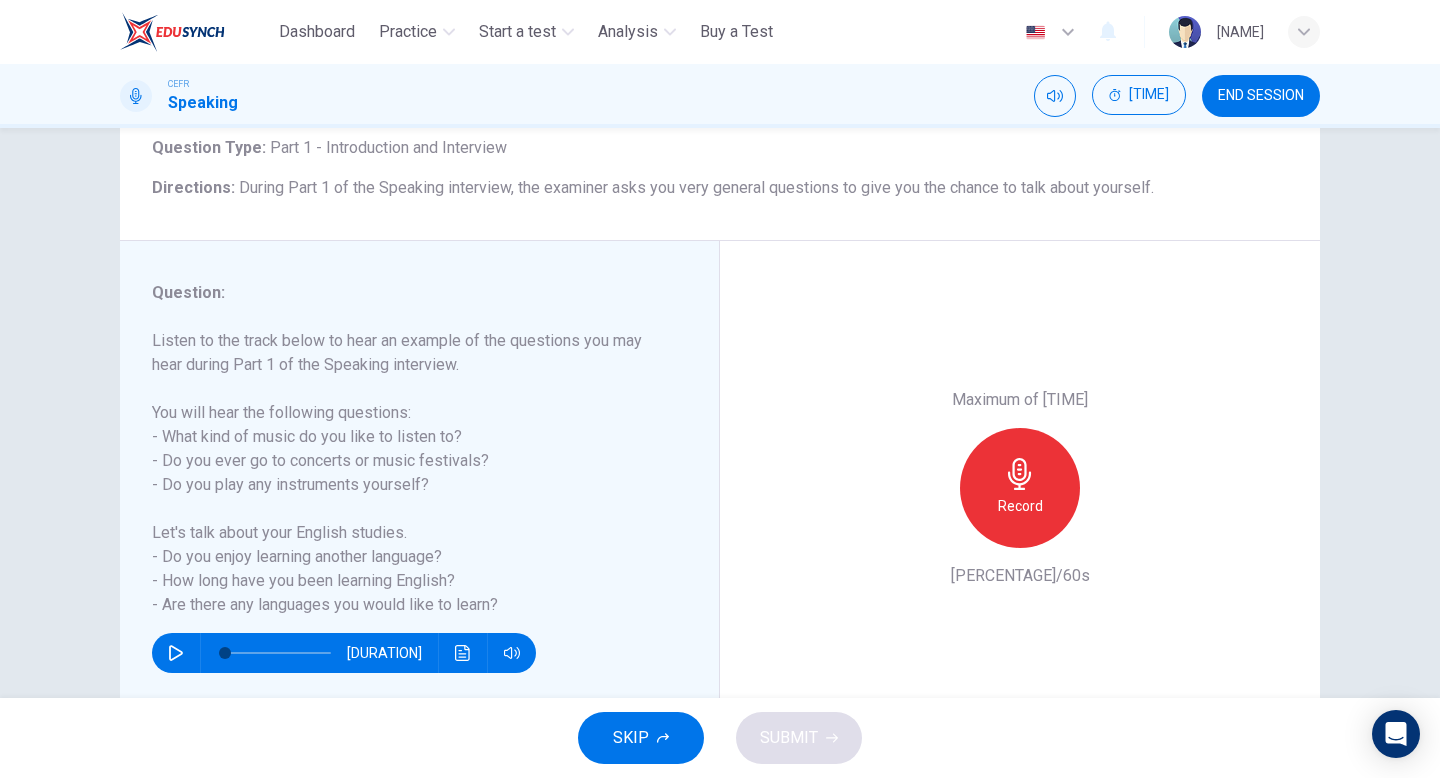 click on "Record" at bounding box center (1020, 488) 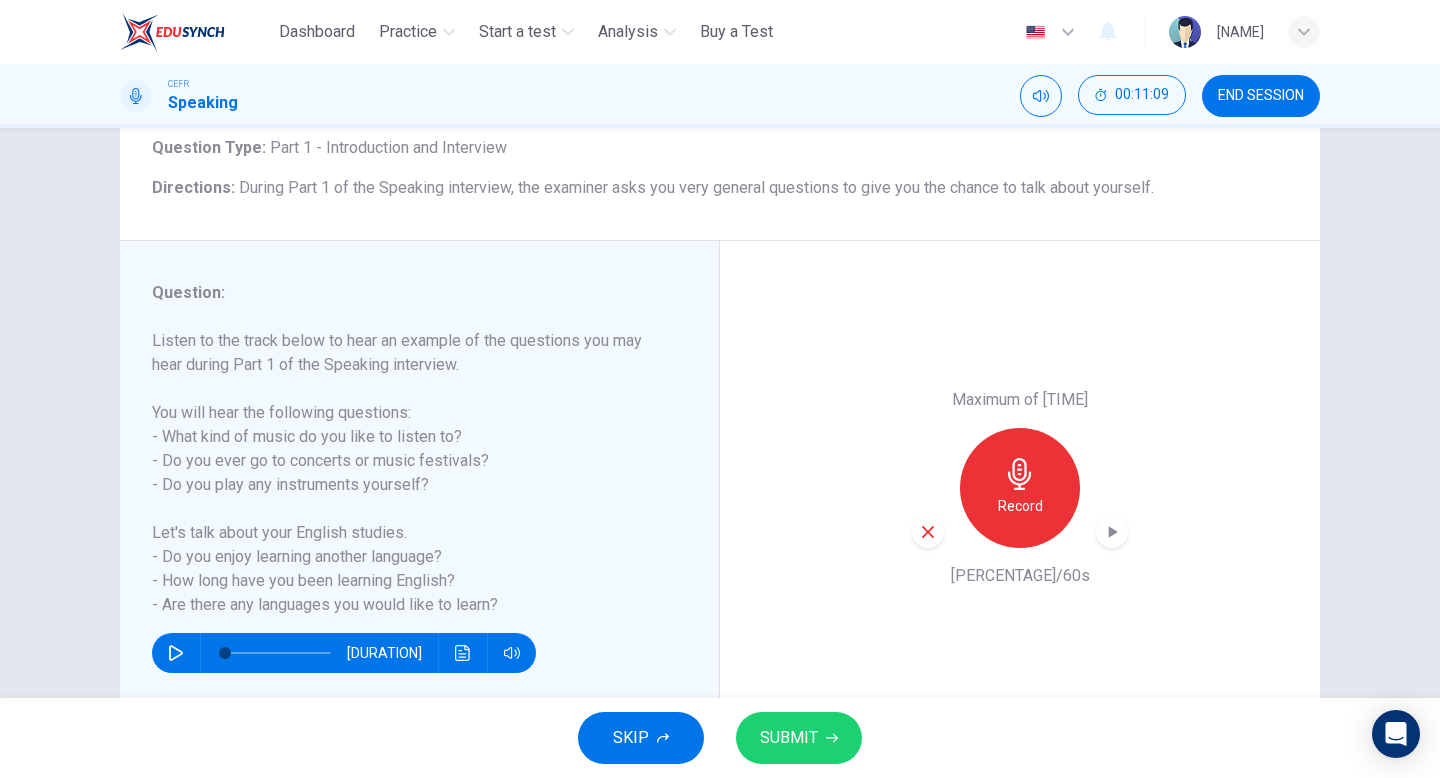 click at bounding box center (1112, 532) 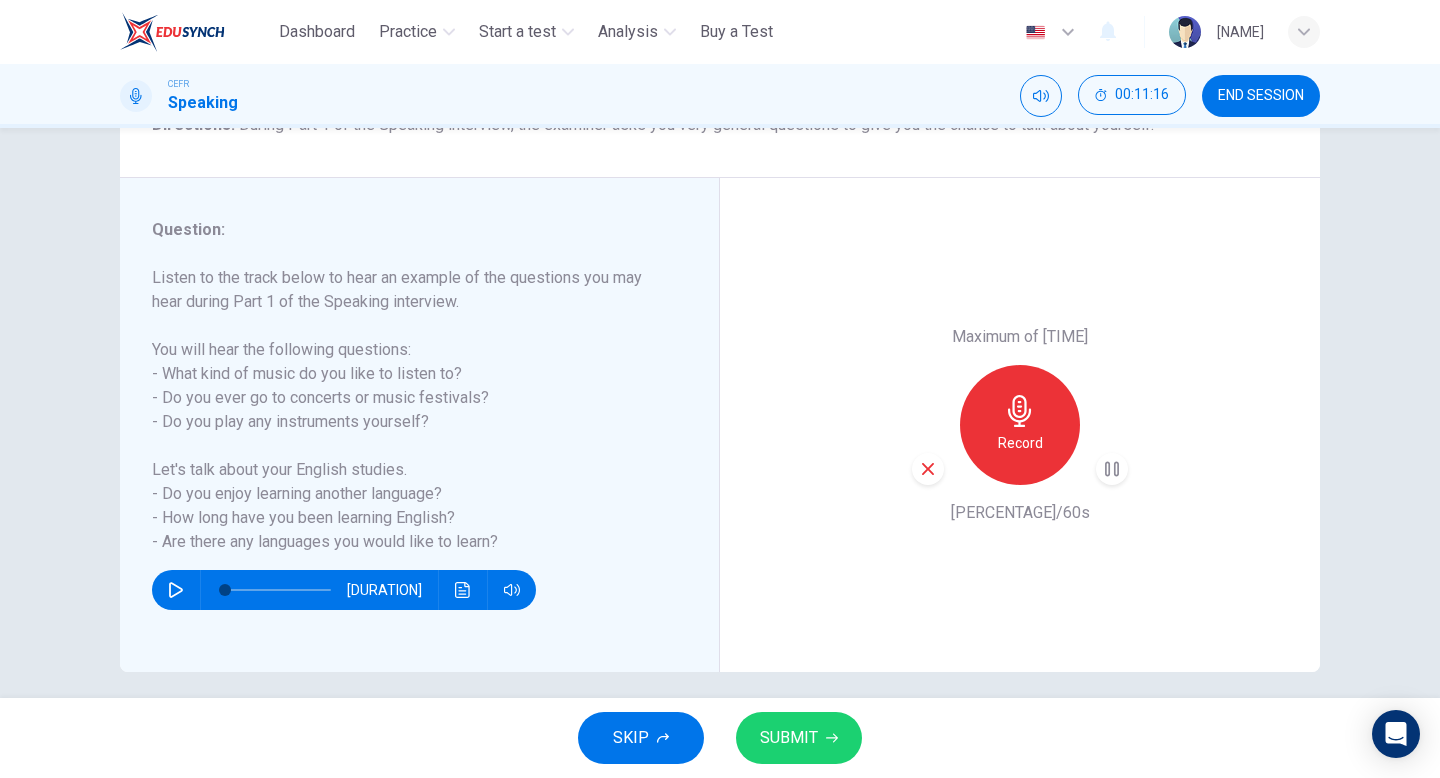 scroll, scrollTop: 205, scrollLeft: 0, axis: vertical 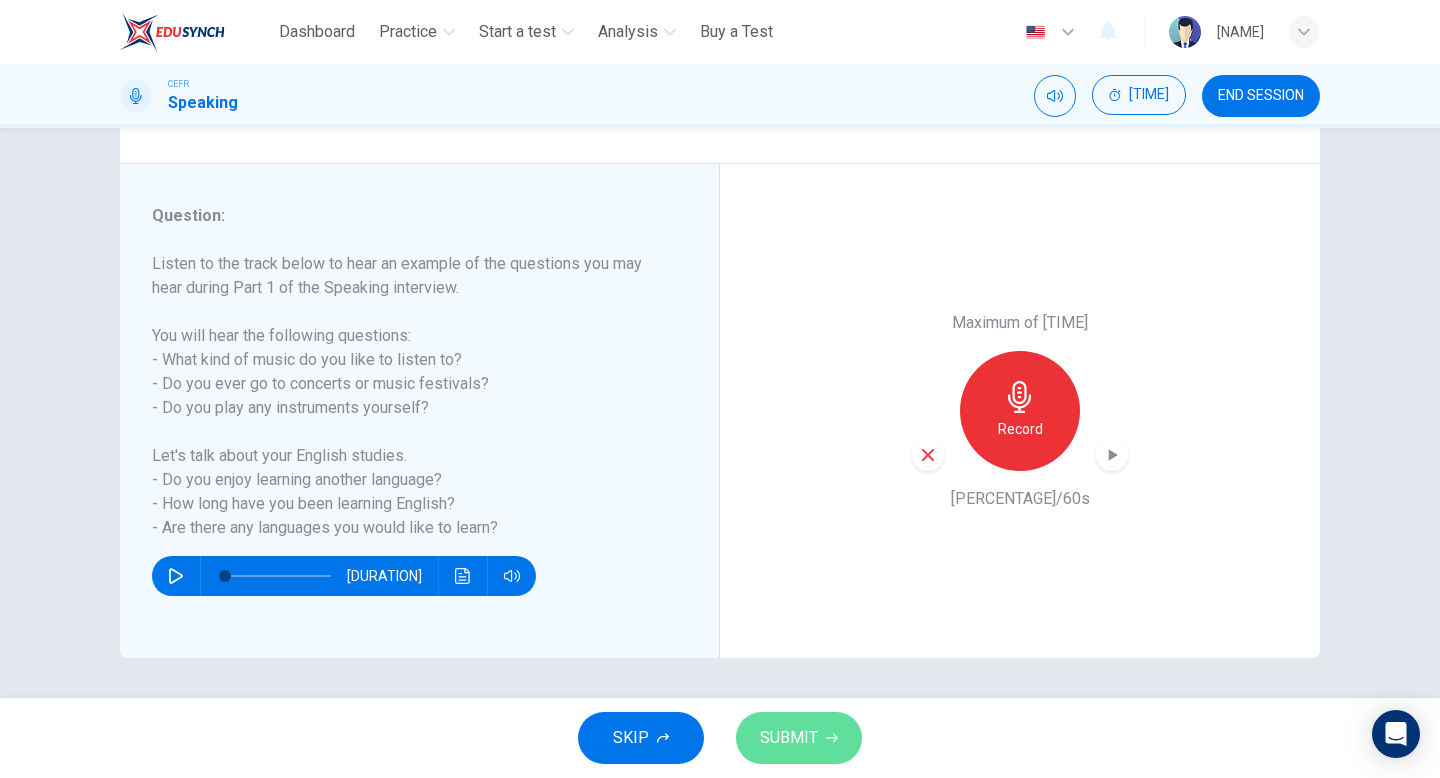 click on "SUBMIT" at bounding box center [789, 738] 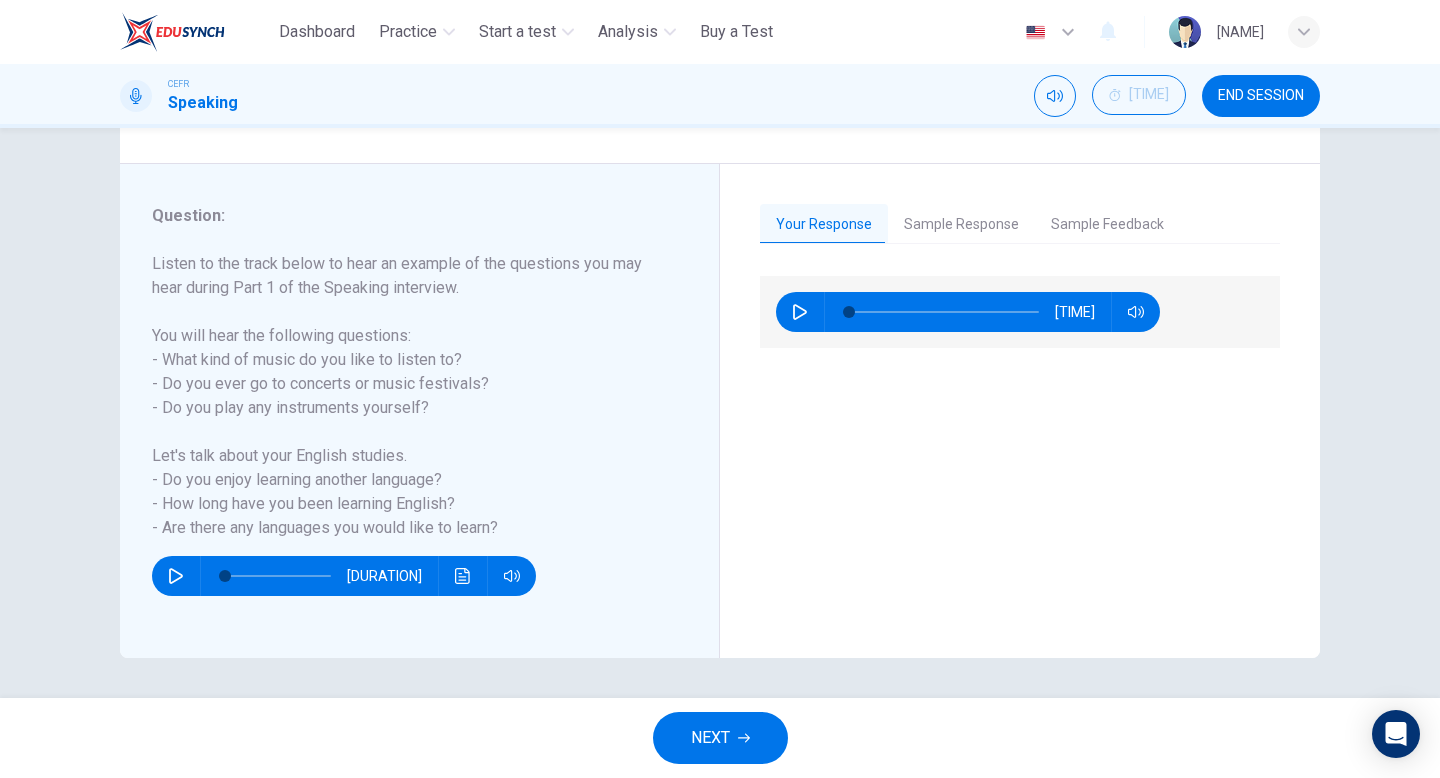 click on "NEXT" at bounding box center [710, 738] 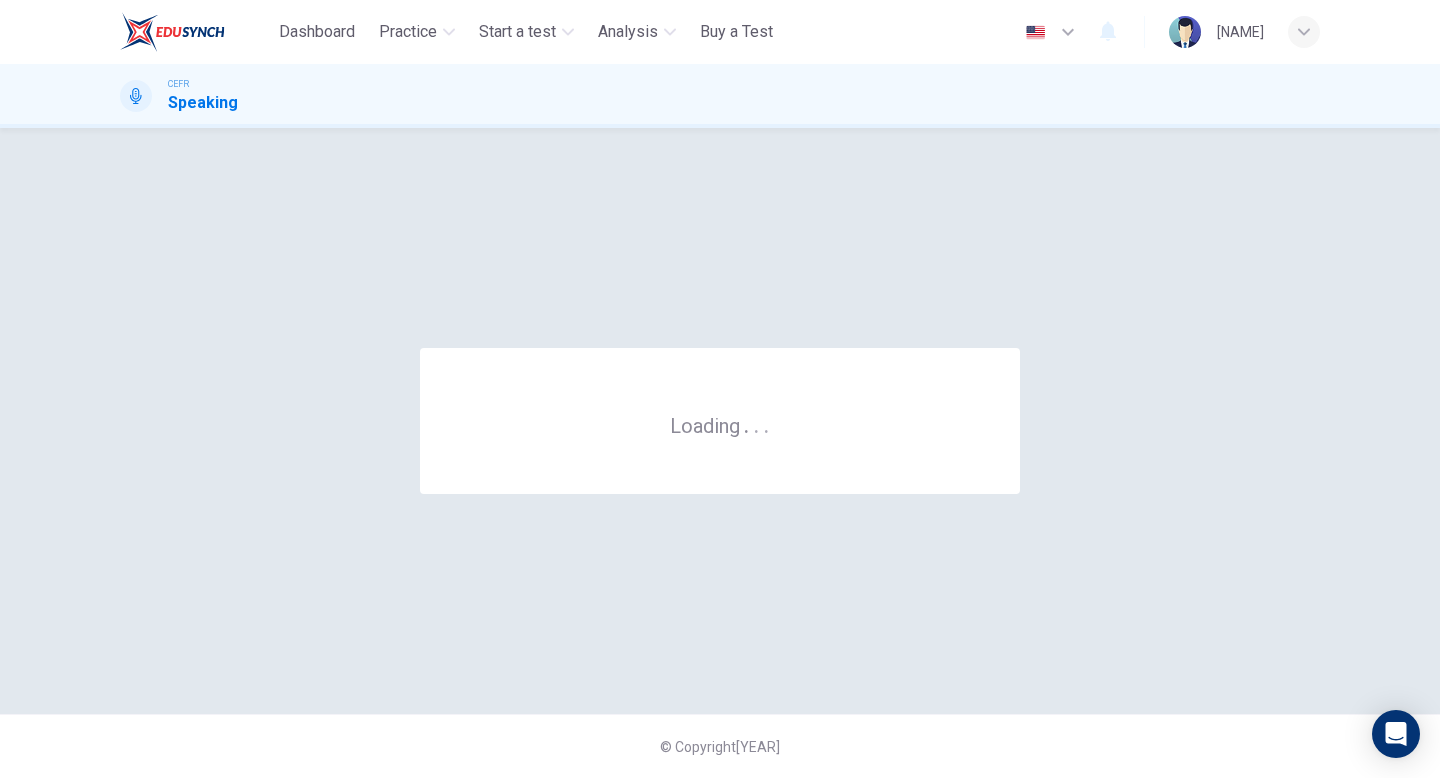 scroll, scrollTop: 0, scrollLeft: 0, axis: both 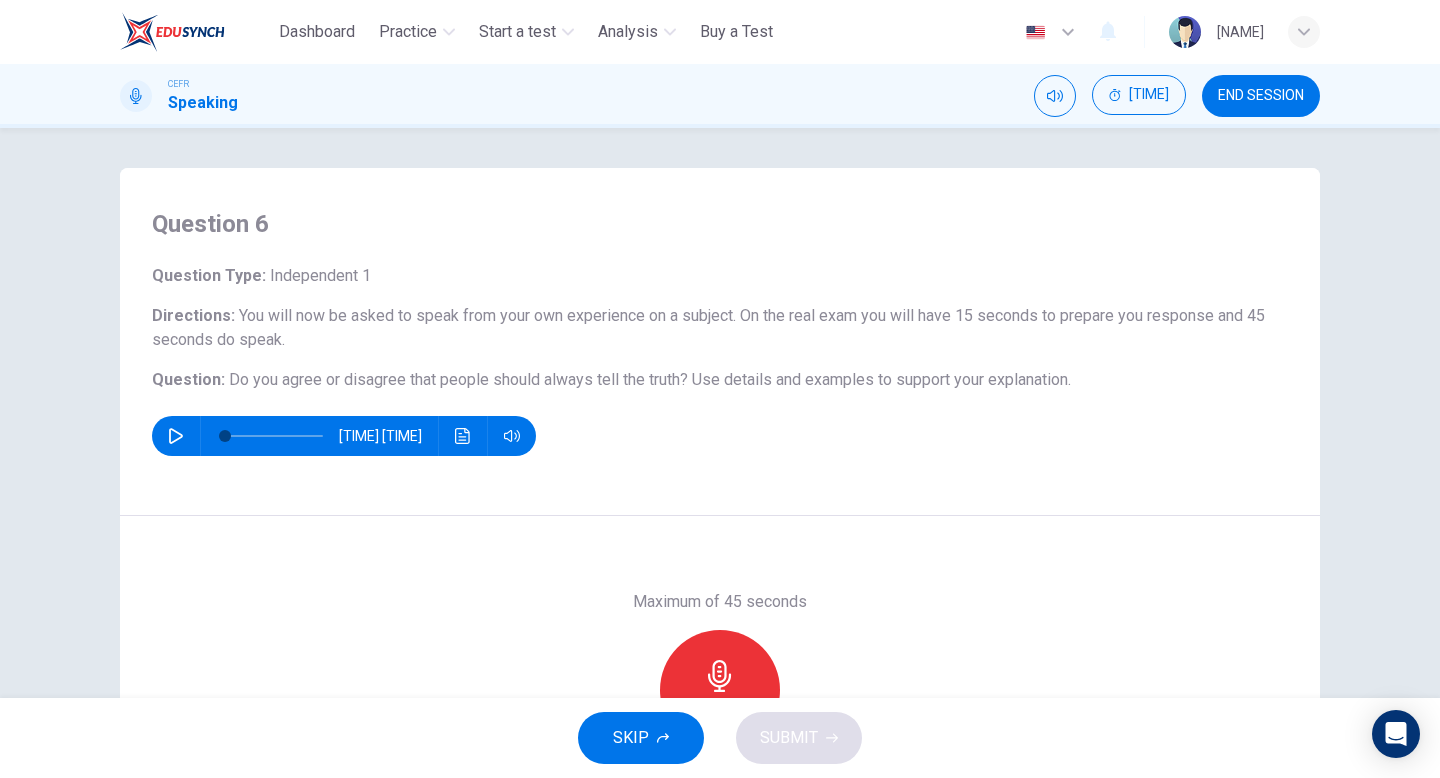 click on "Record" at bounding box center (720, 690) 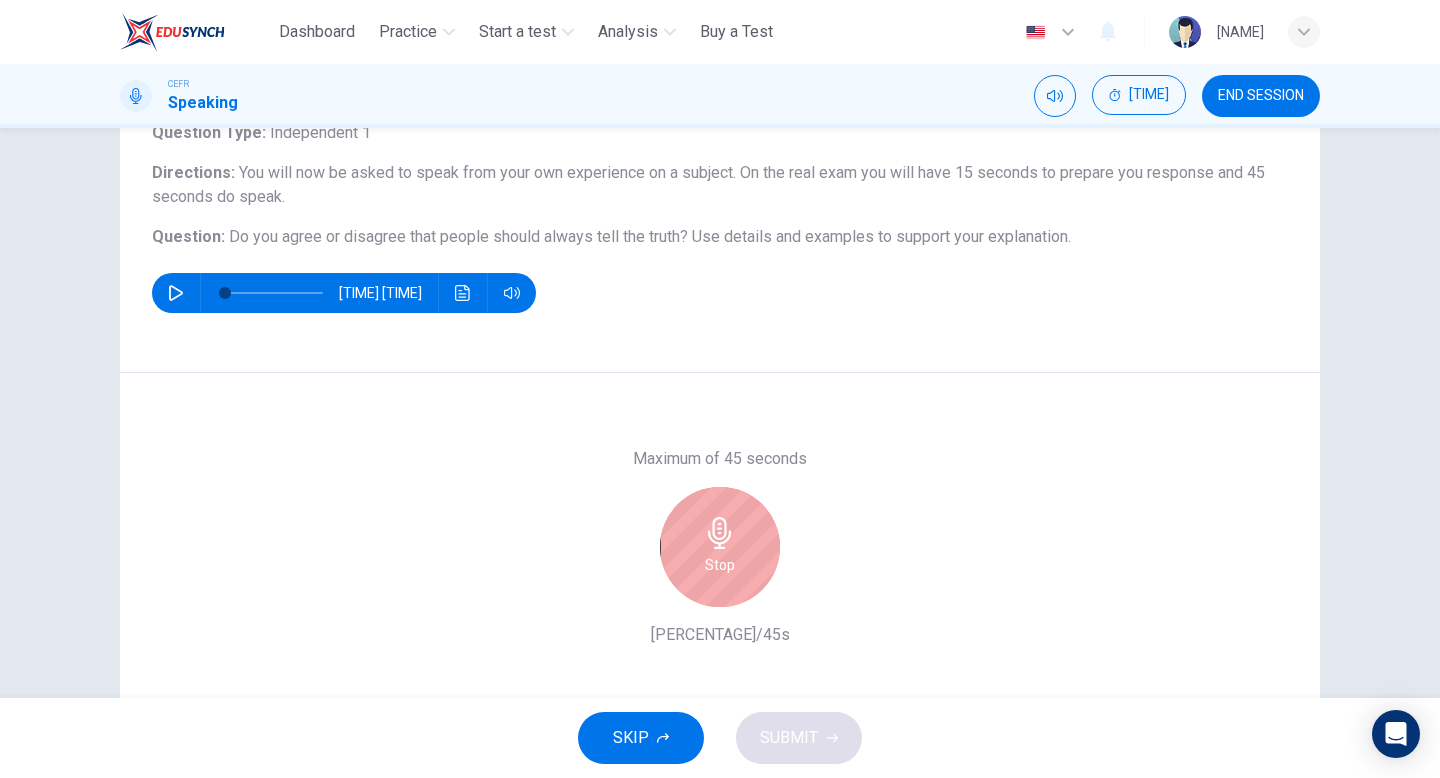 scroll, scrollTop: 151, scrollLeft: 0, axis: vertical 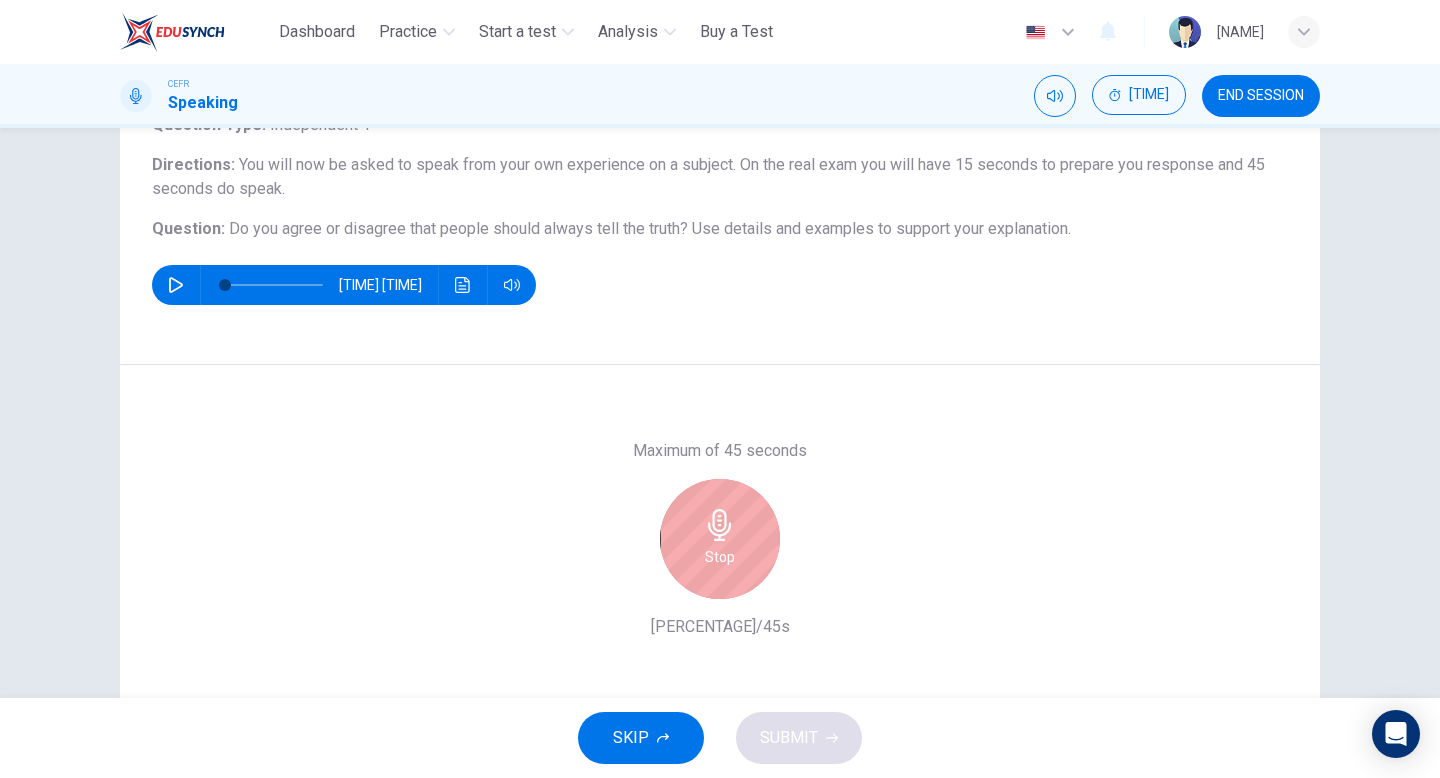 click on "Stop" at bounding box center [720, 557] 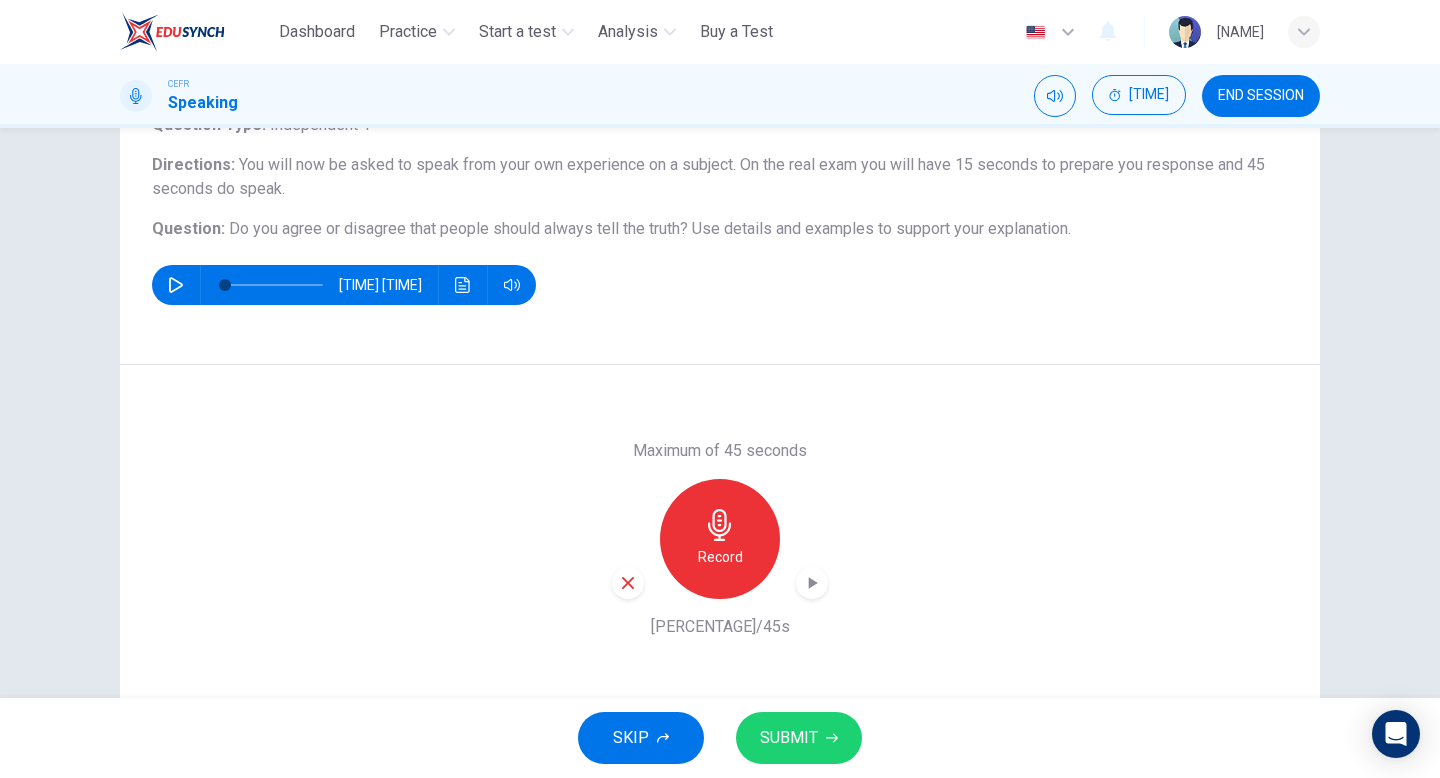 click at bounding box center (628, 583) 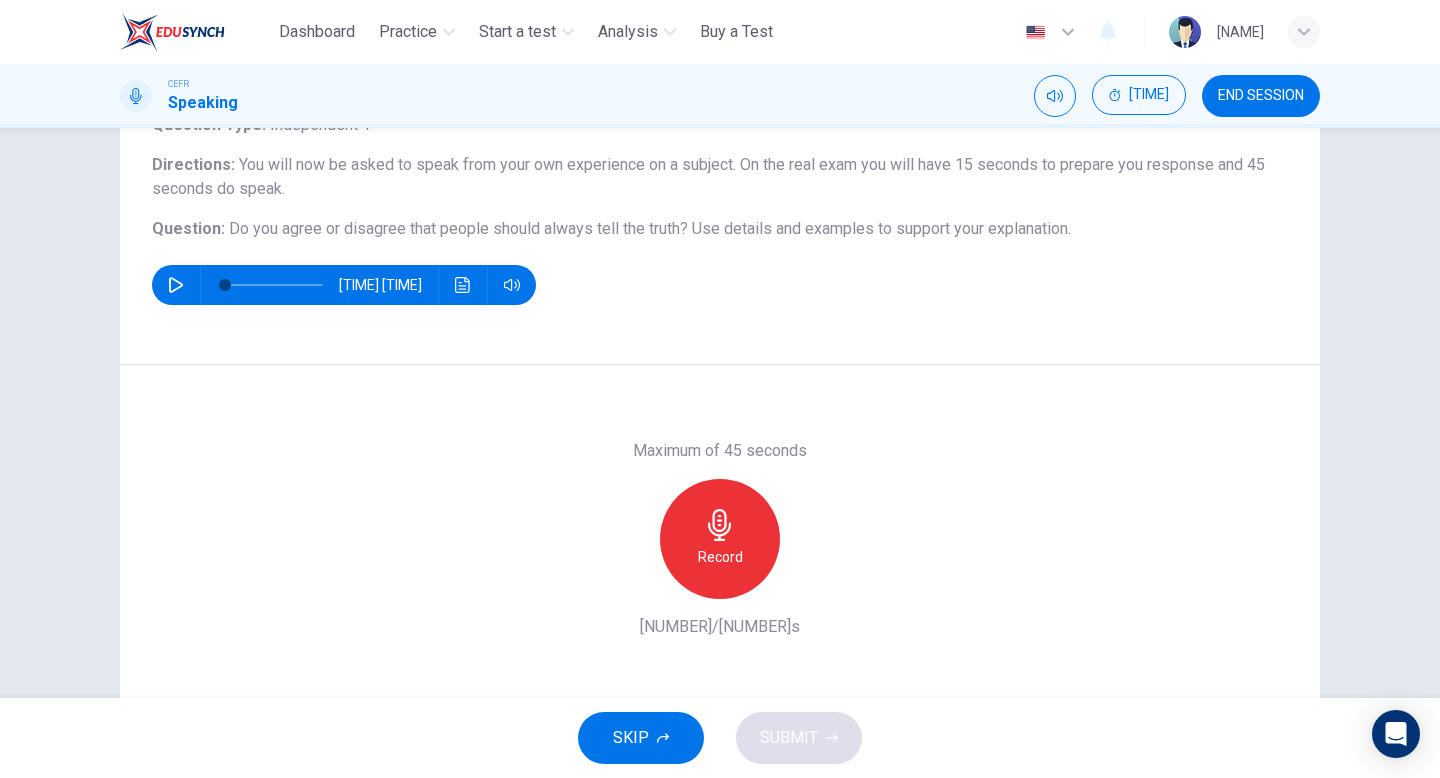 click at bounding box center [720, 525] 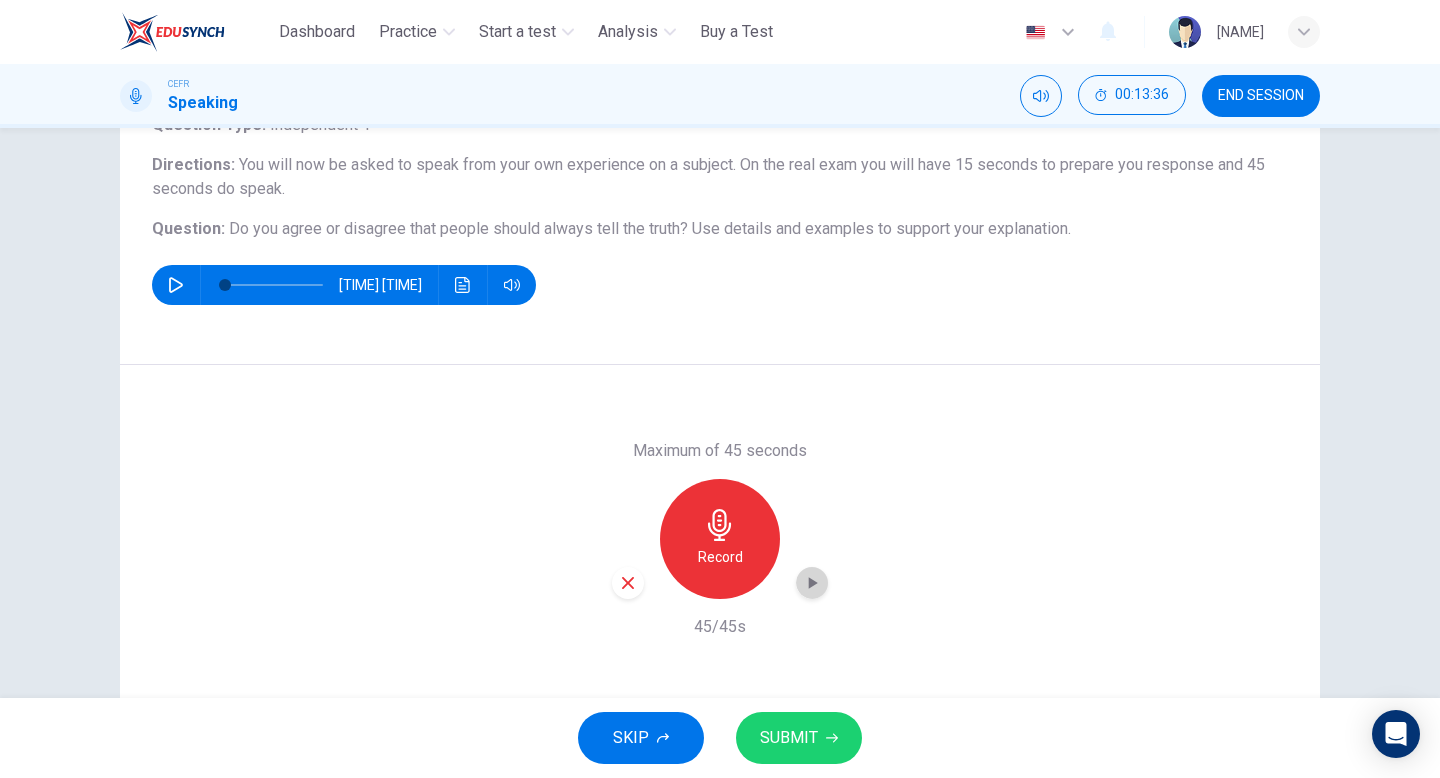 click at bounding box center (812, 583) 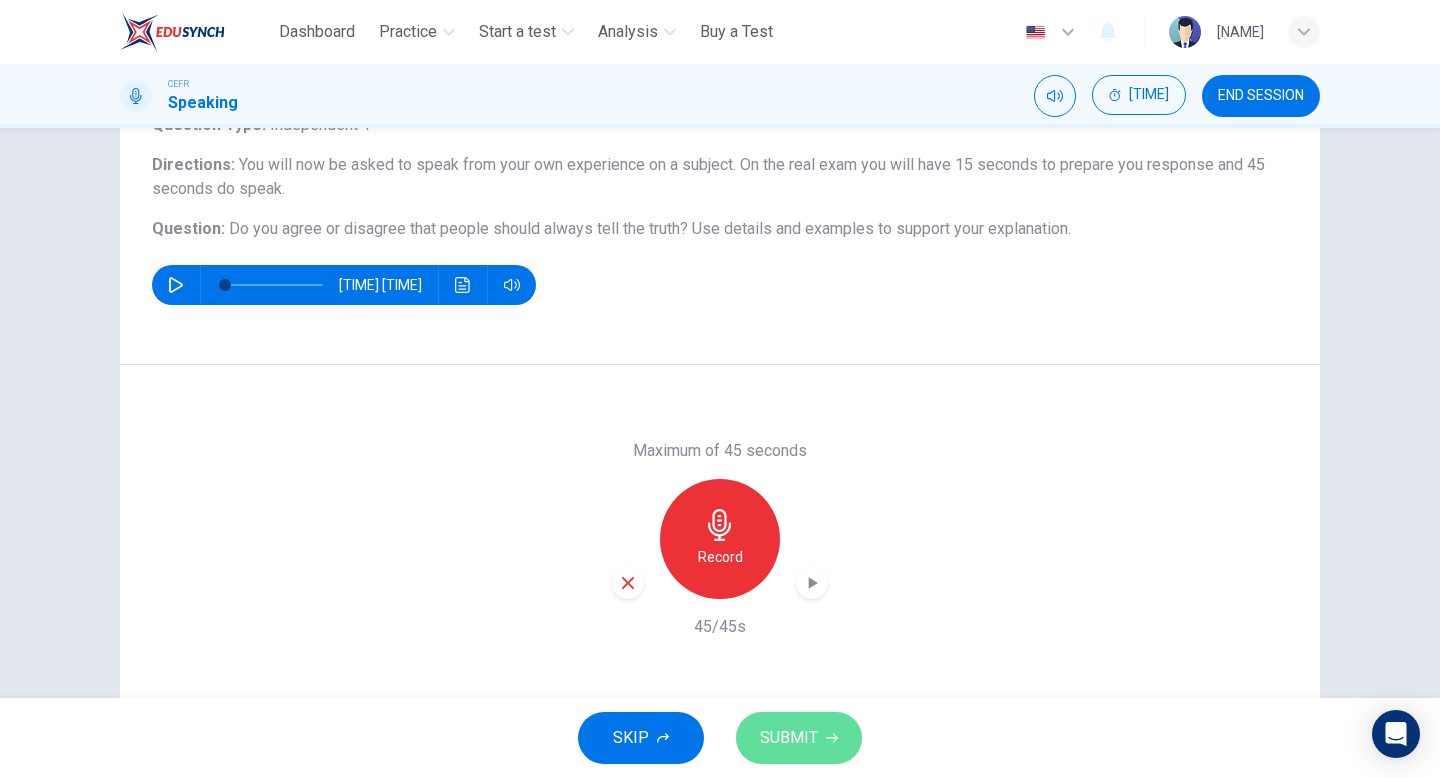 click on "SUBMIT" at bounding box center (799, 738) 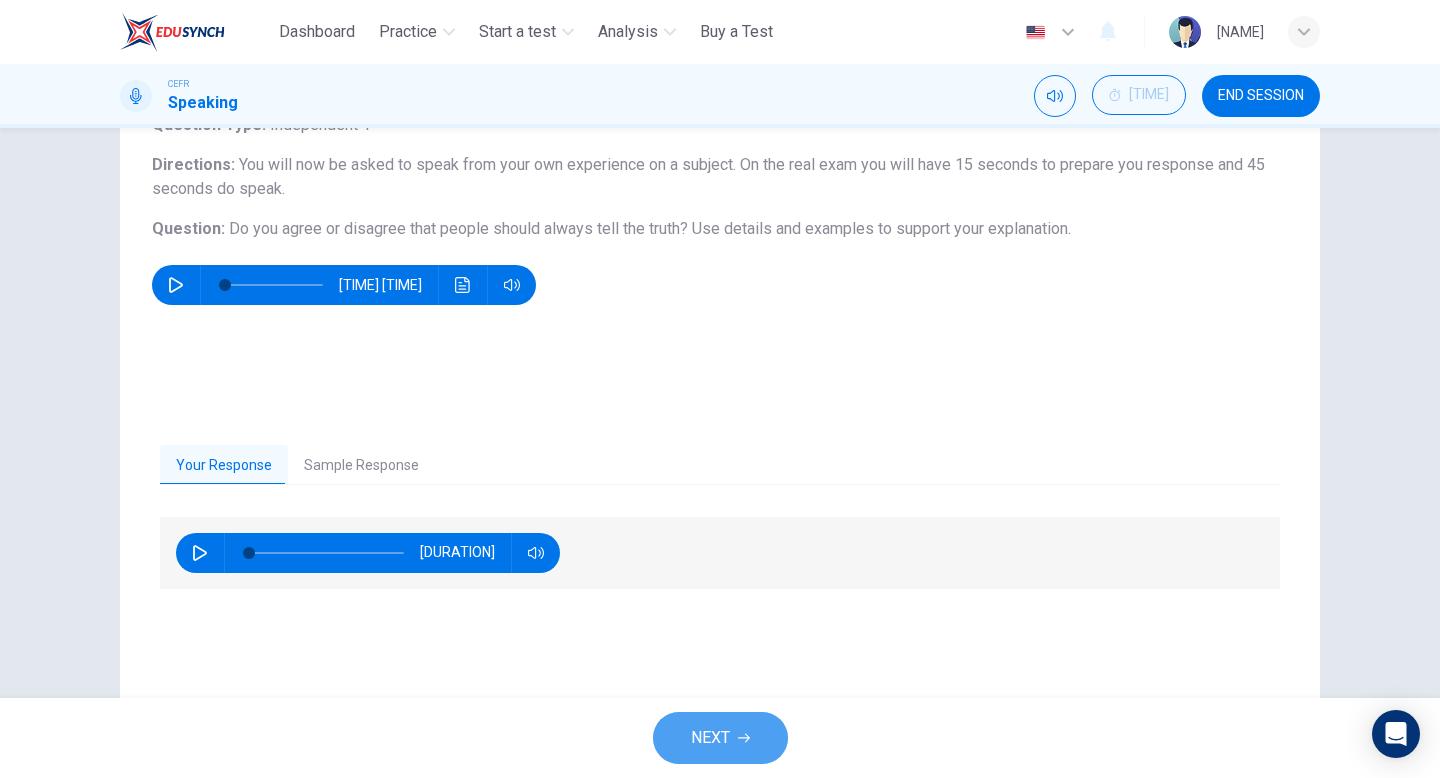 click on "NEXT" at bounding box center (720, 738) 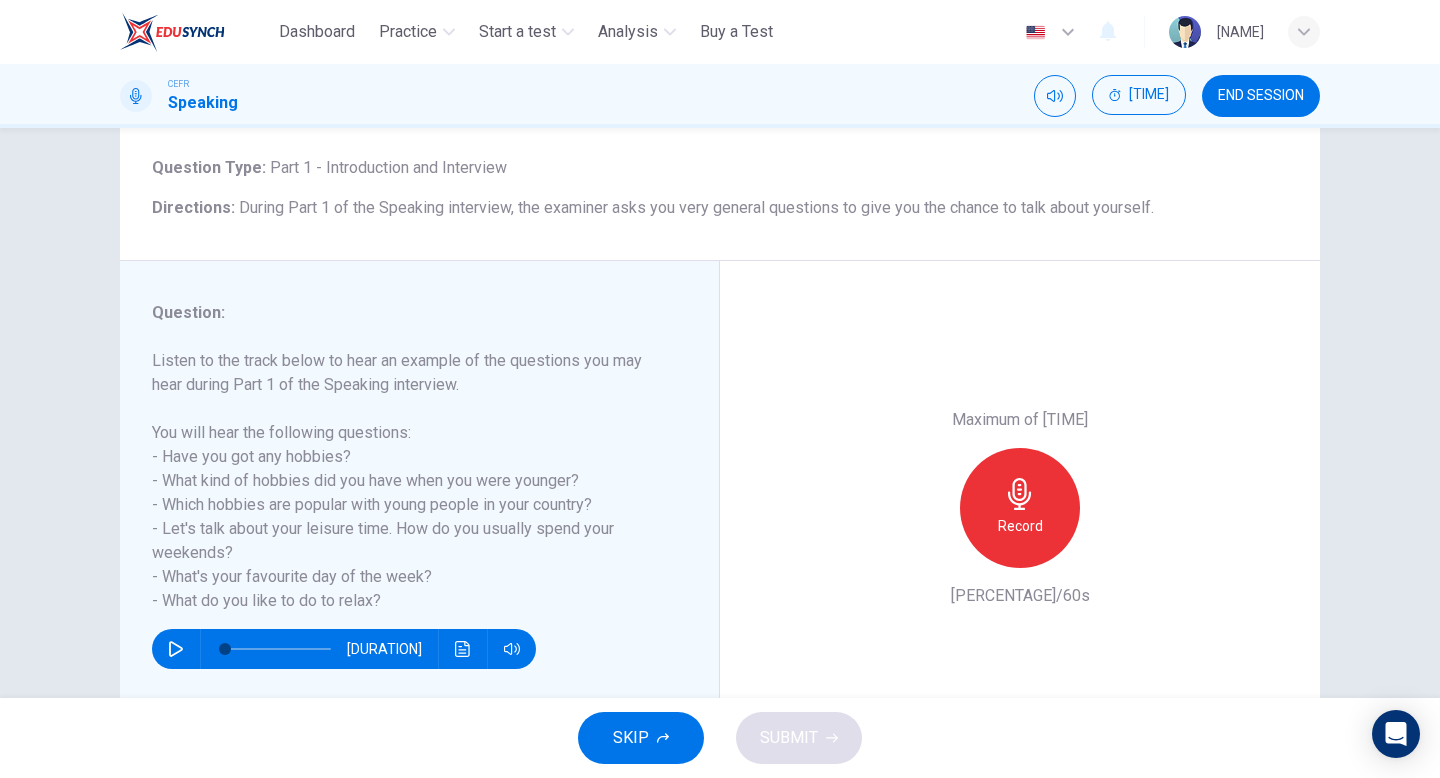 scroll, scrollTop: 112, scrollLeft: 0, axis: vertical 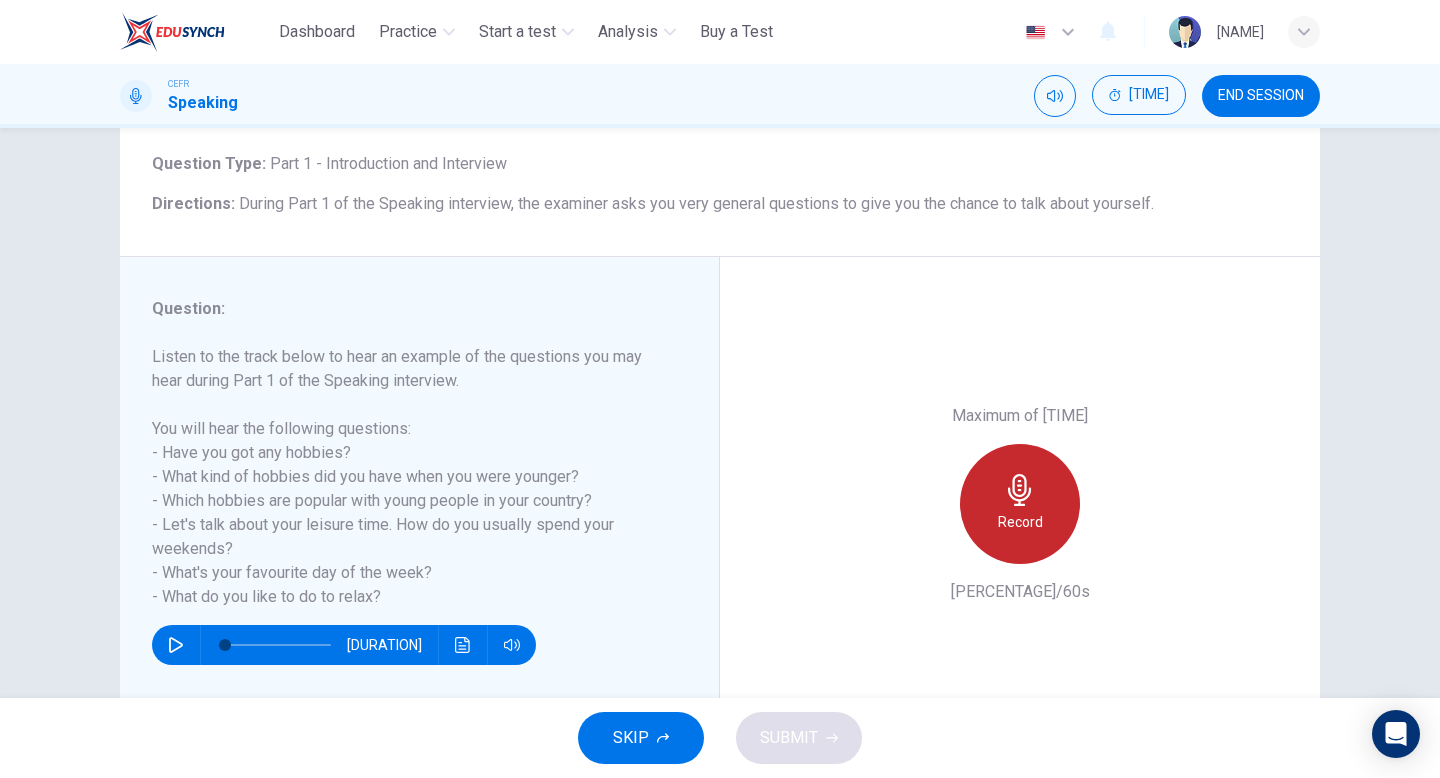 click on "Record" at bounding box center [1020, 522] 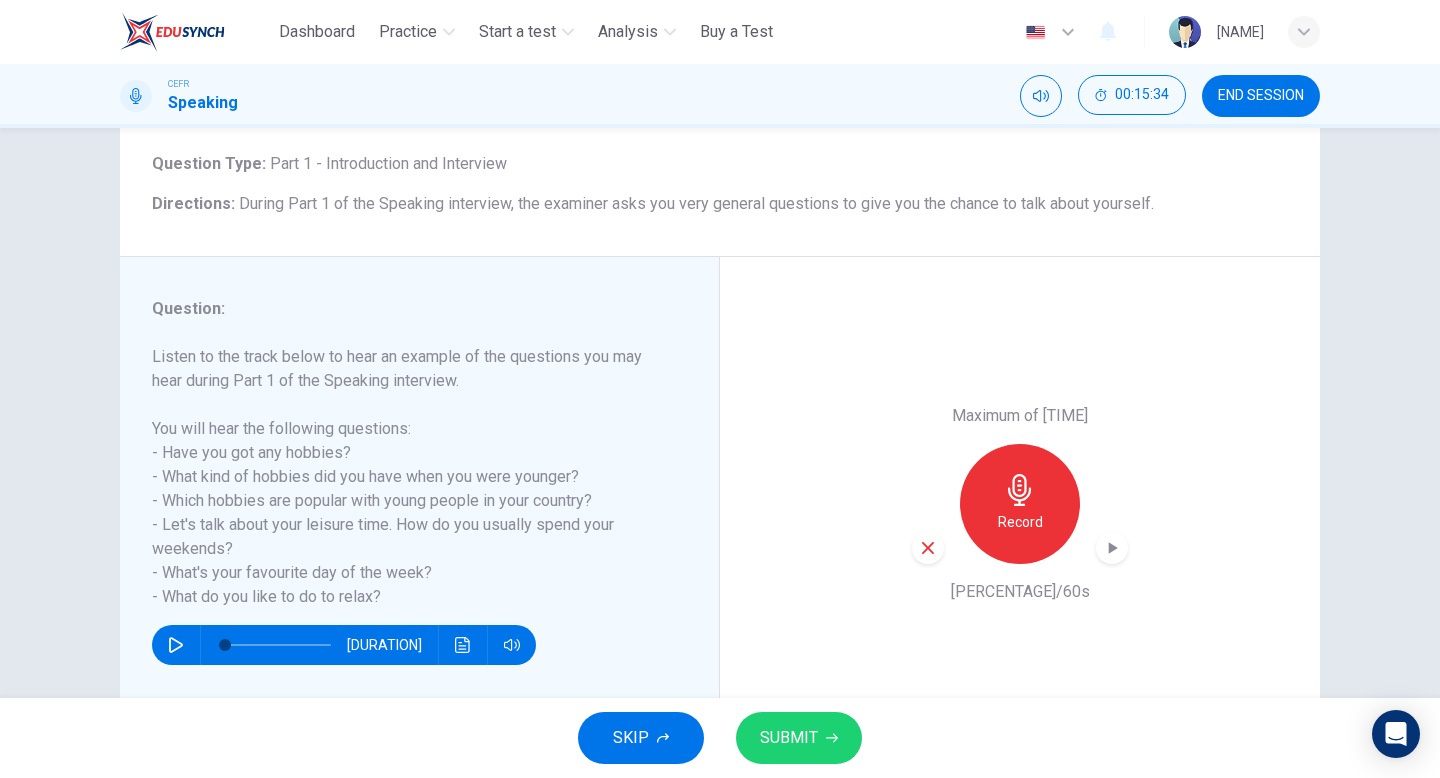 click at bounding box center [1112, 548] 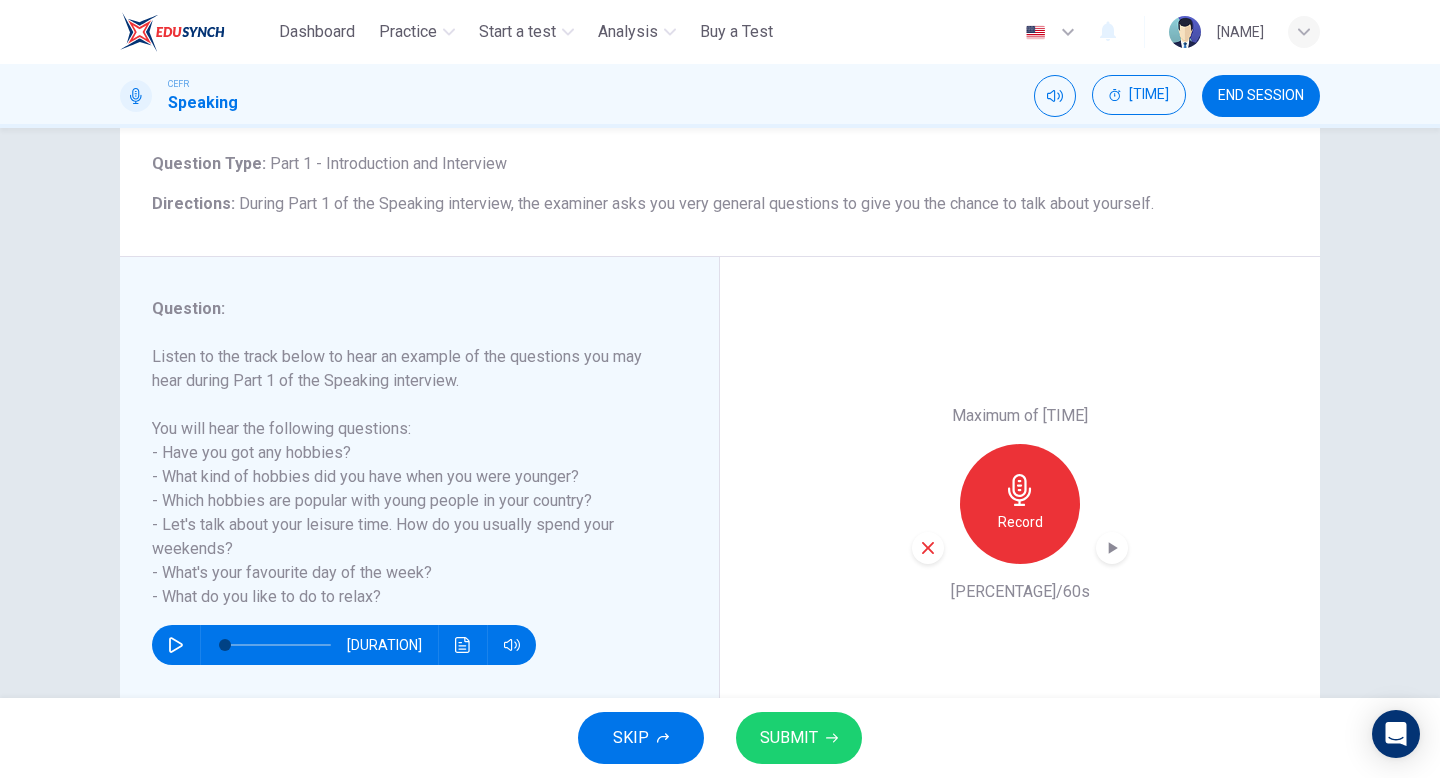 click on "SUBMIT" at bounding box center [799, 738] 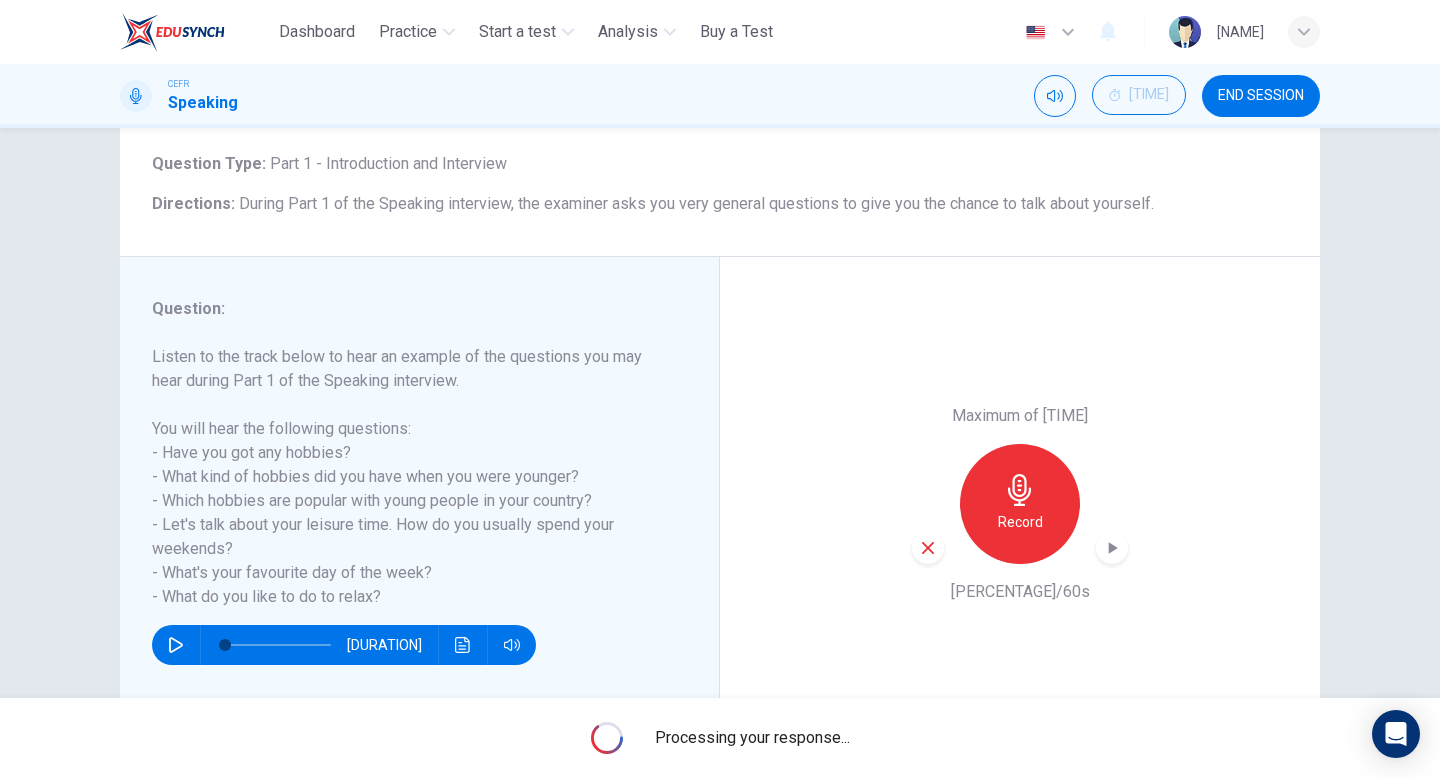 scroll, scrollTop: 205, scrollLeft: 0, axis: vertical 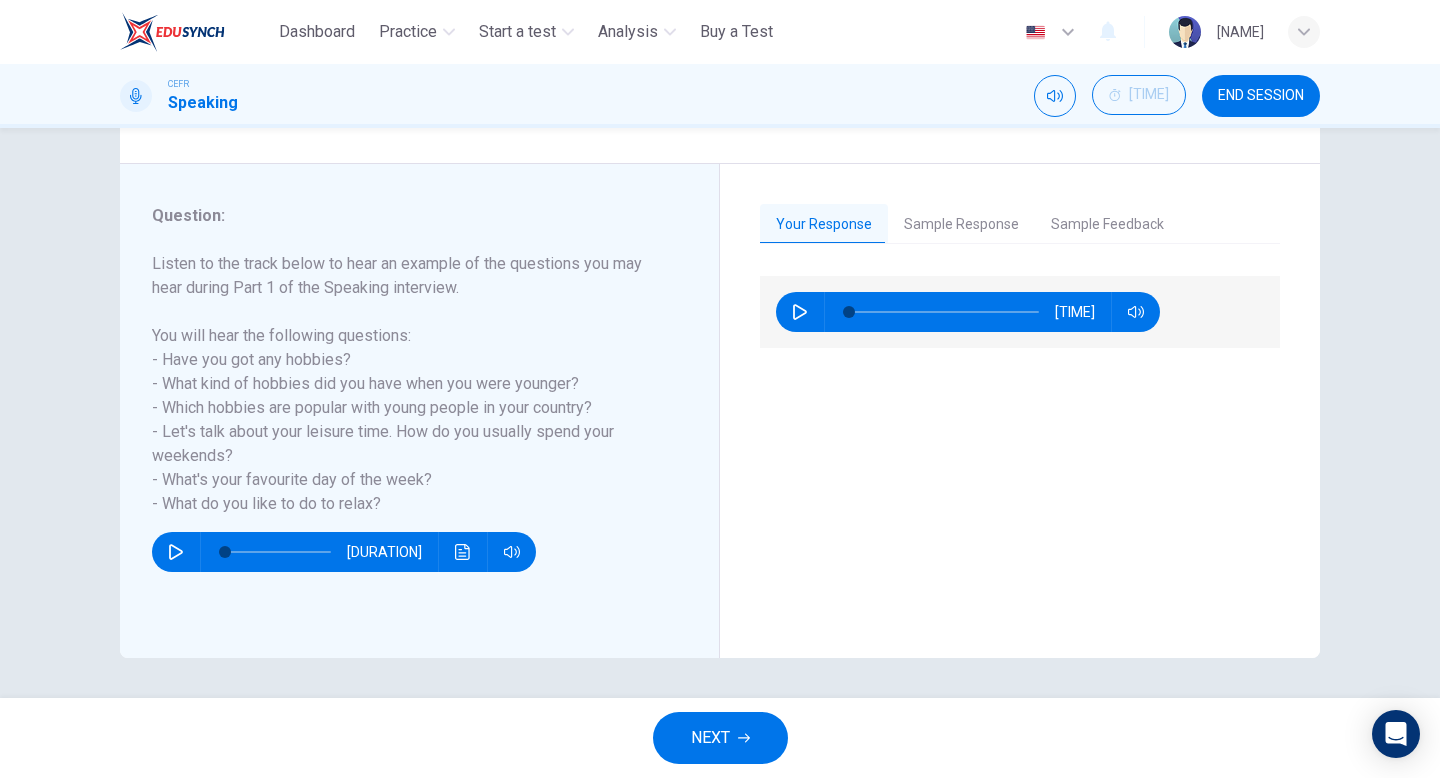 click on "NEXT" at bounding box center [710, 738] 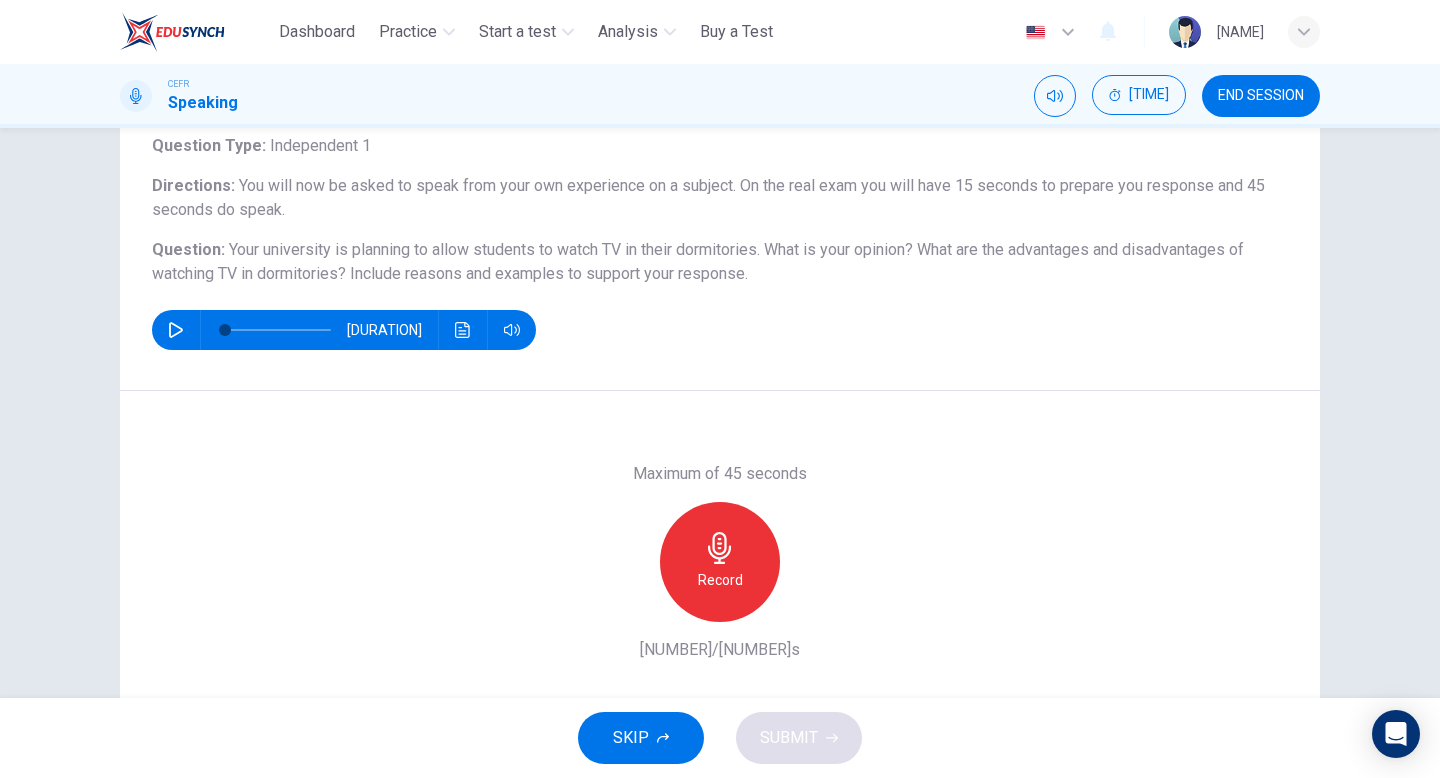 scroll, scrollTop: 128, scrollLeft: 0, axis: vertical 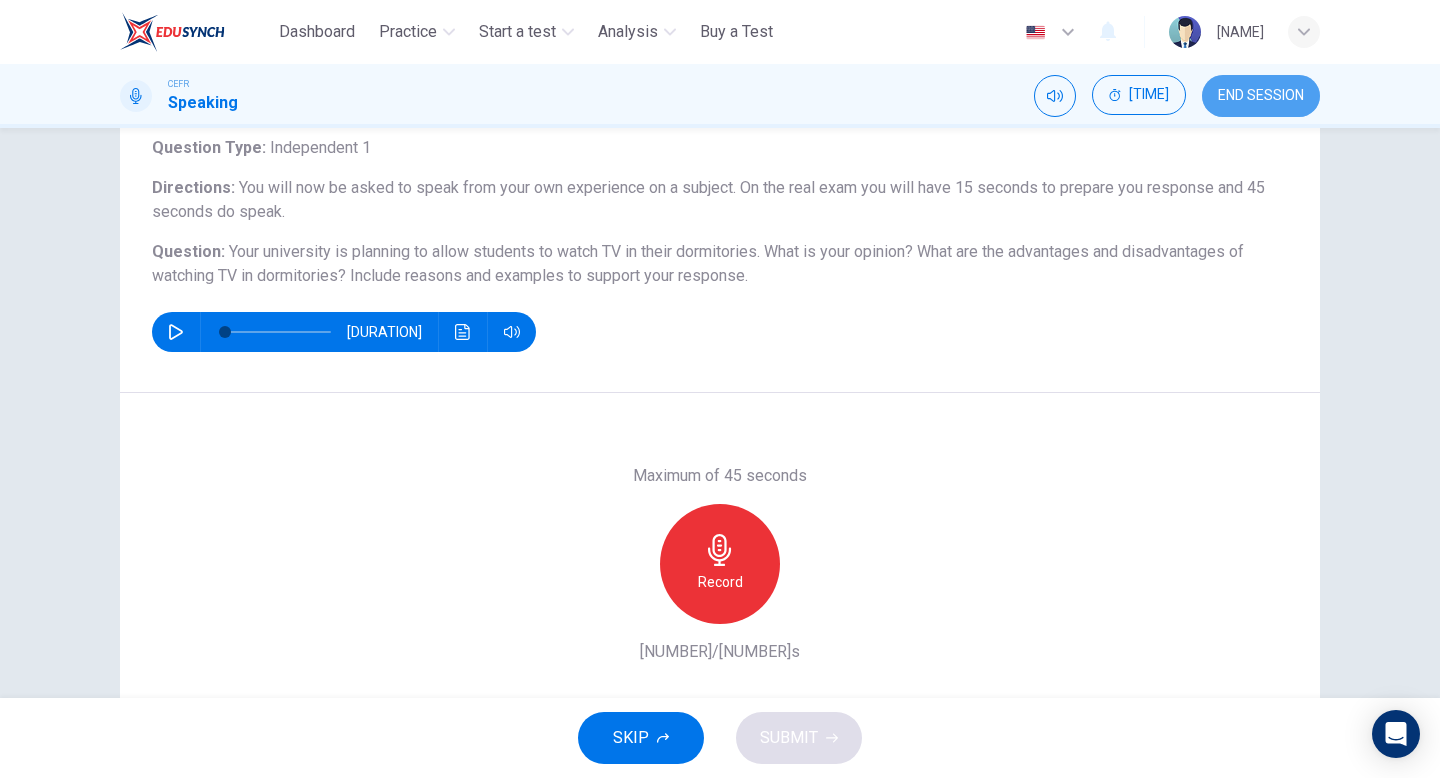 click on "END SESSION" at bounding box center (1261, 96) 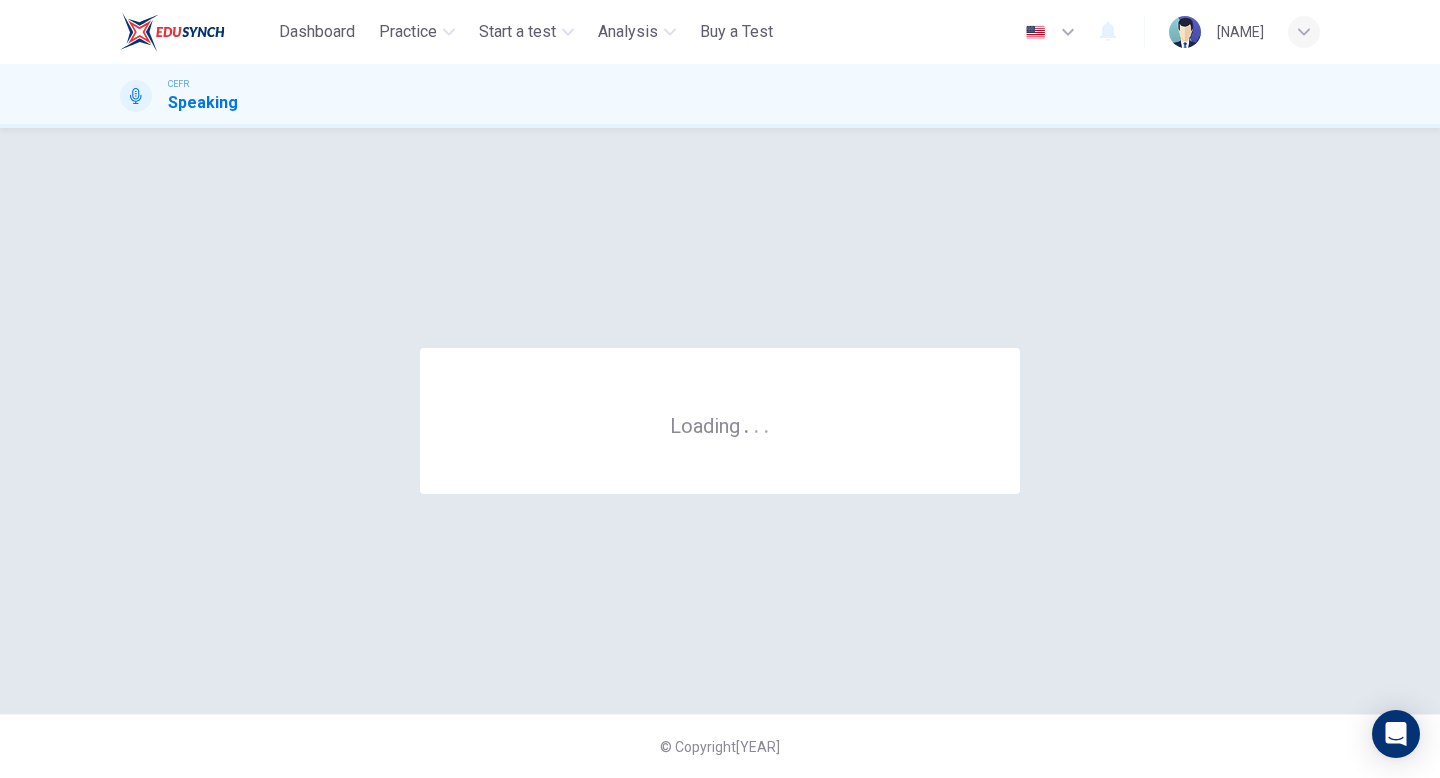 scroll, scrollTop: 0, scrollLeft: 0, axis: both 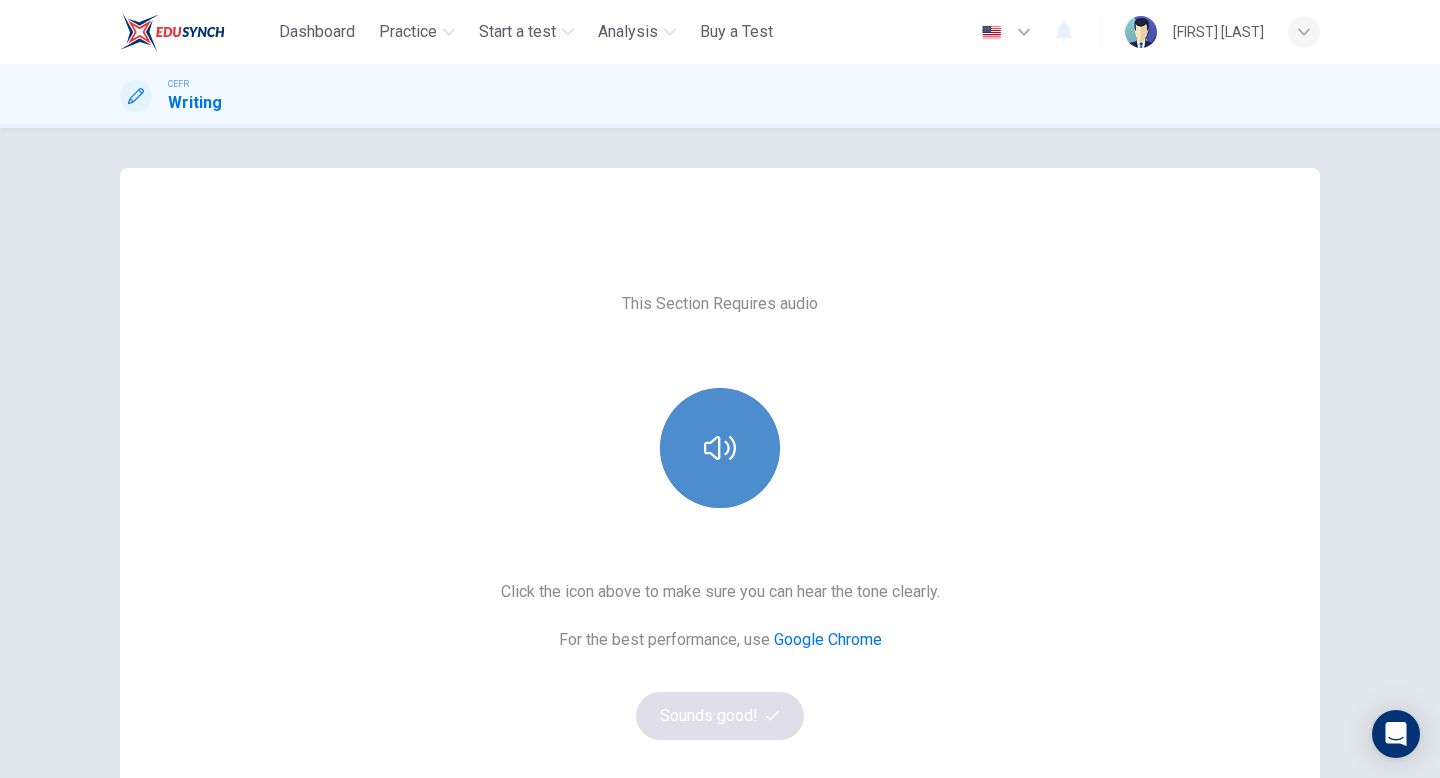 click at bounding box center [720, 448] 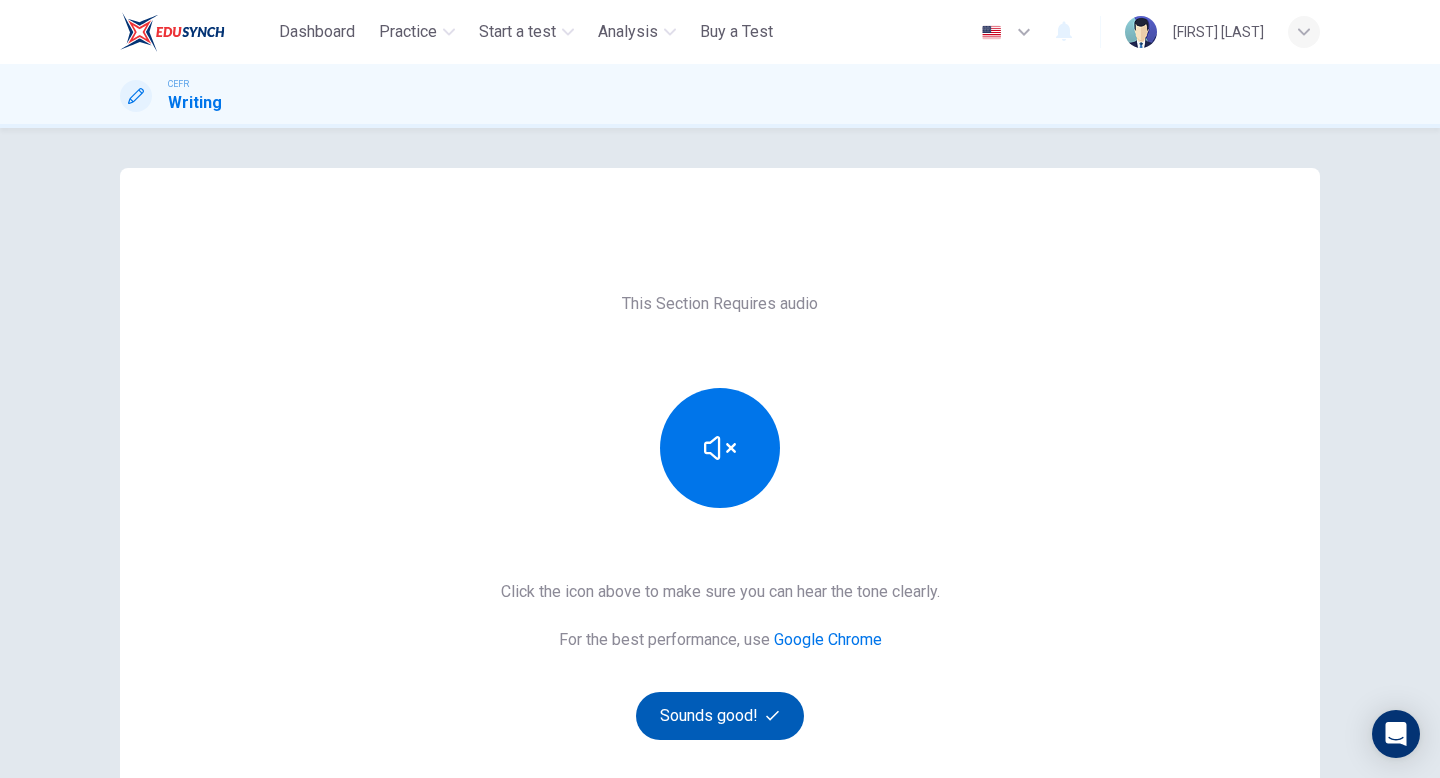 click on "Sounds good!" at bounding box center (720, 716) 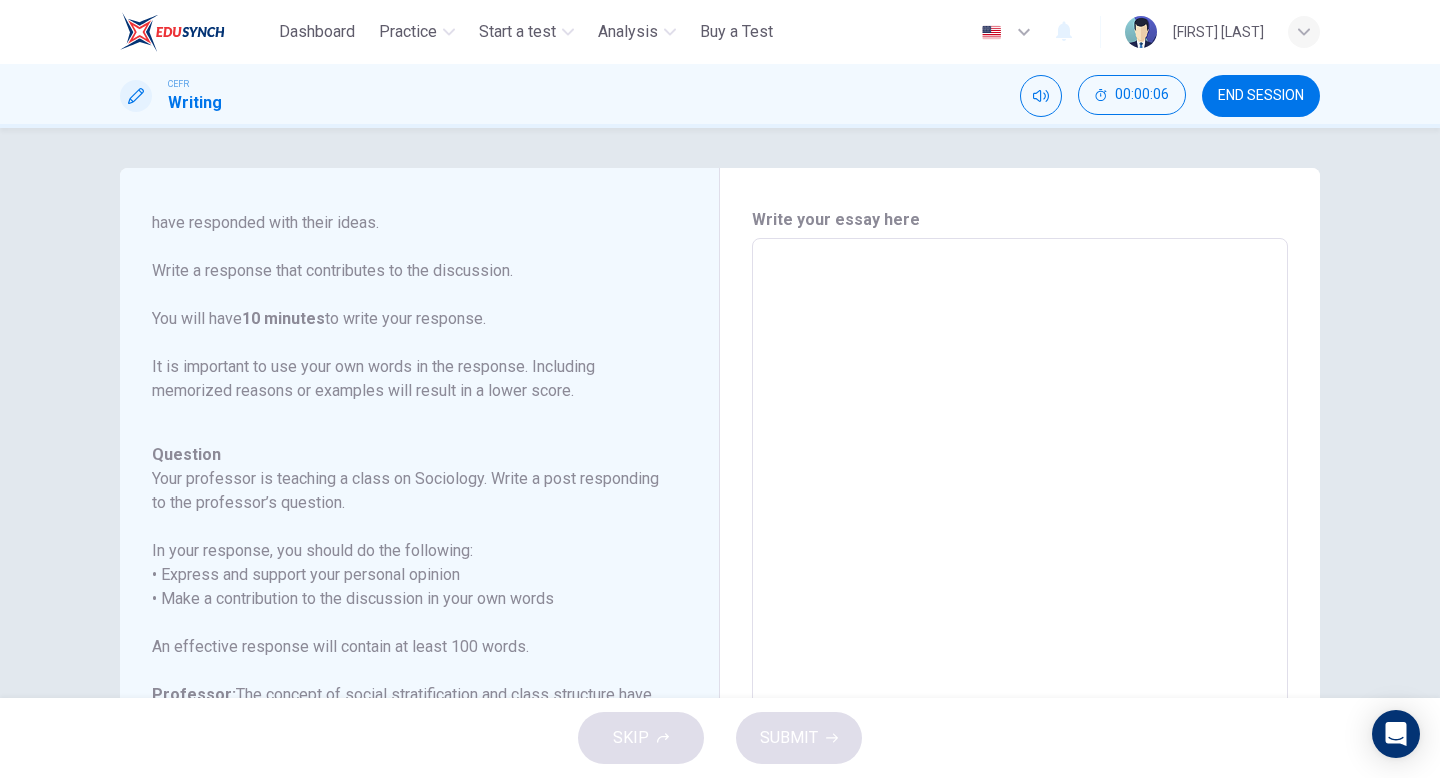 scroll, scrollTop: 246, scrollLeft: 0, axis: vertical 